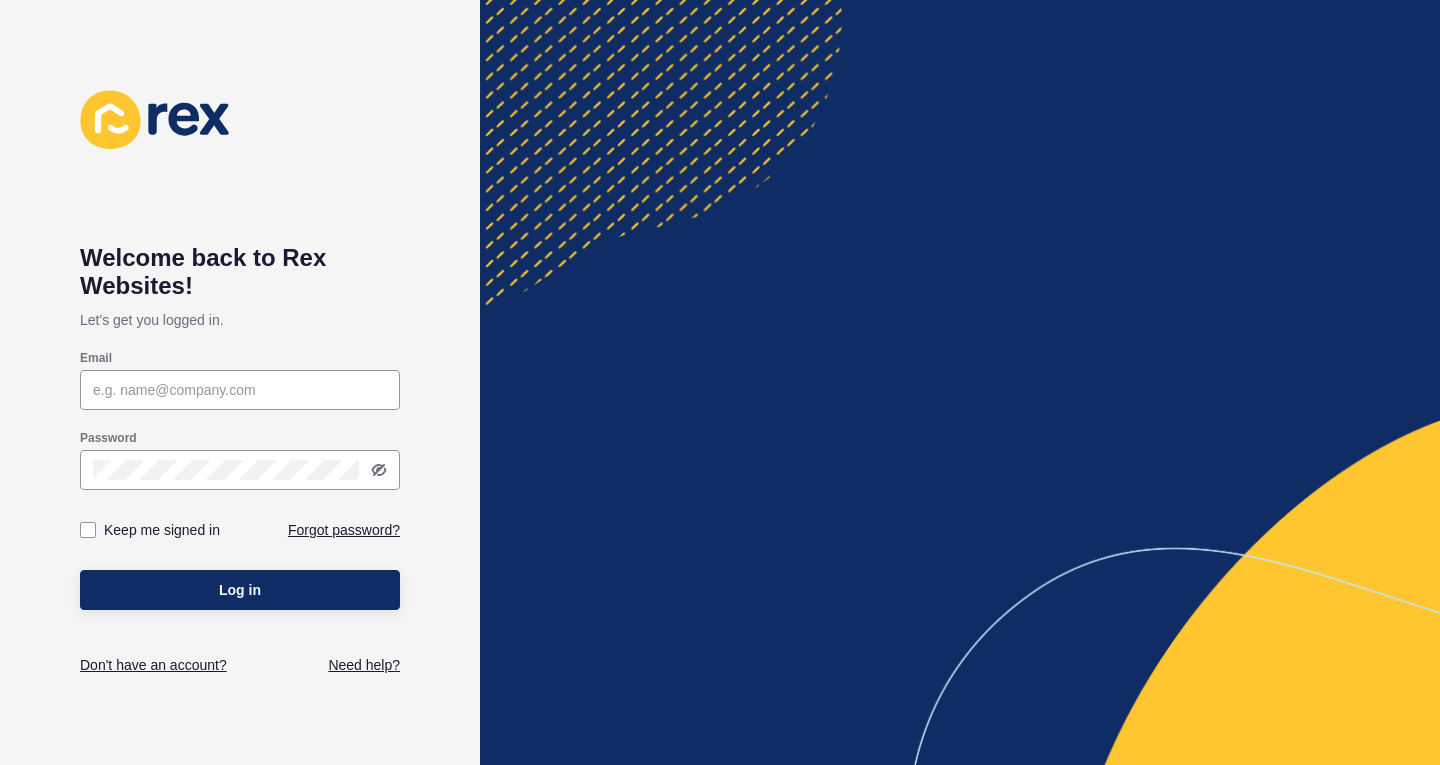 scroll, scrollTop: 0, scrollLeft: 0, axis: both 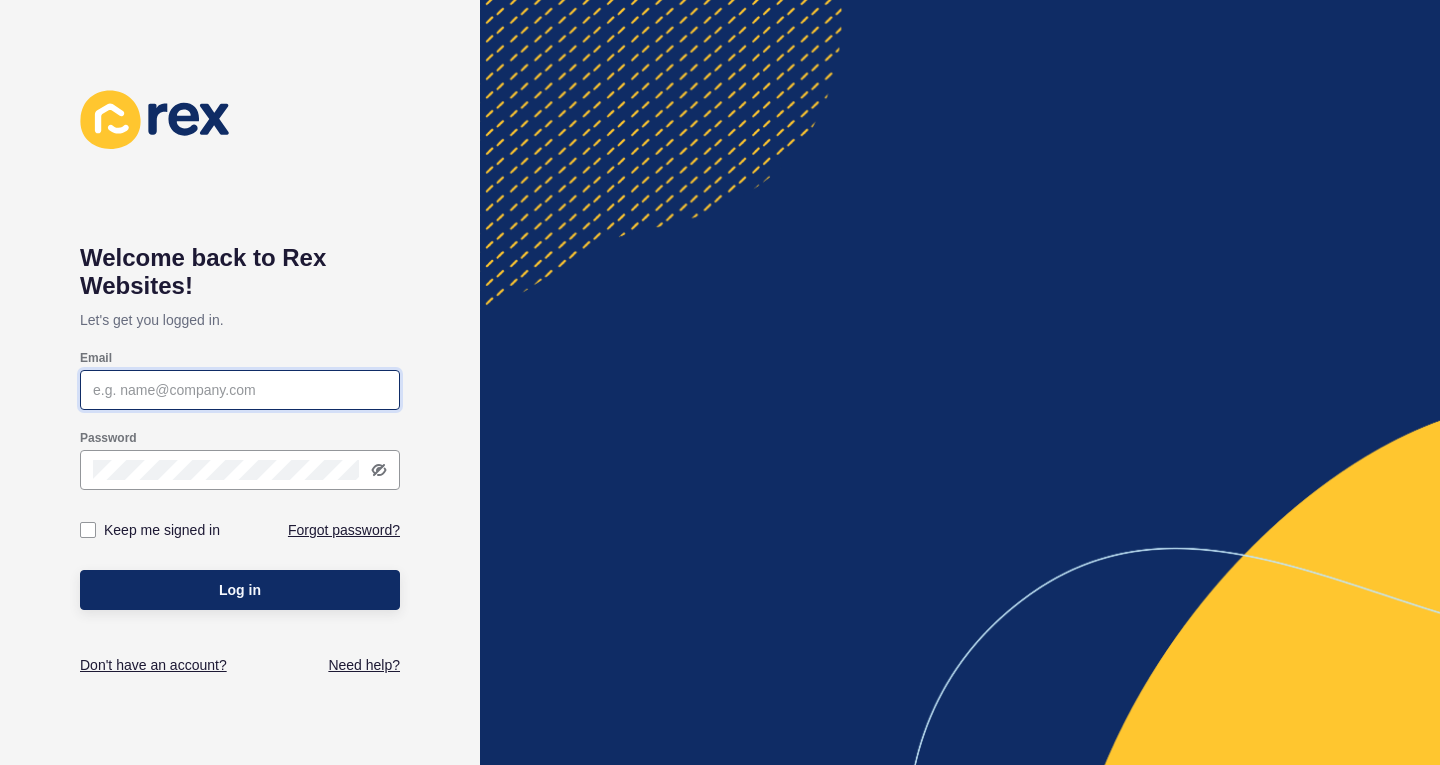click on "Email" at bounding box center (240, 390) 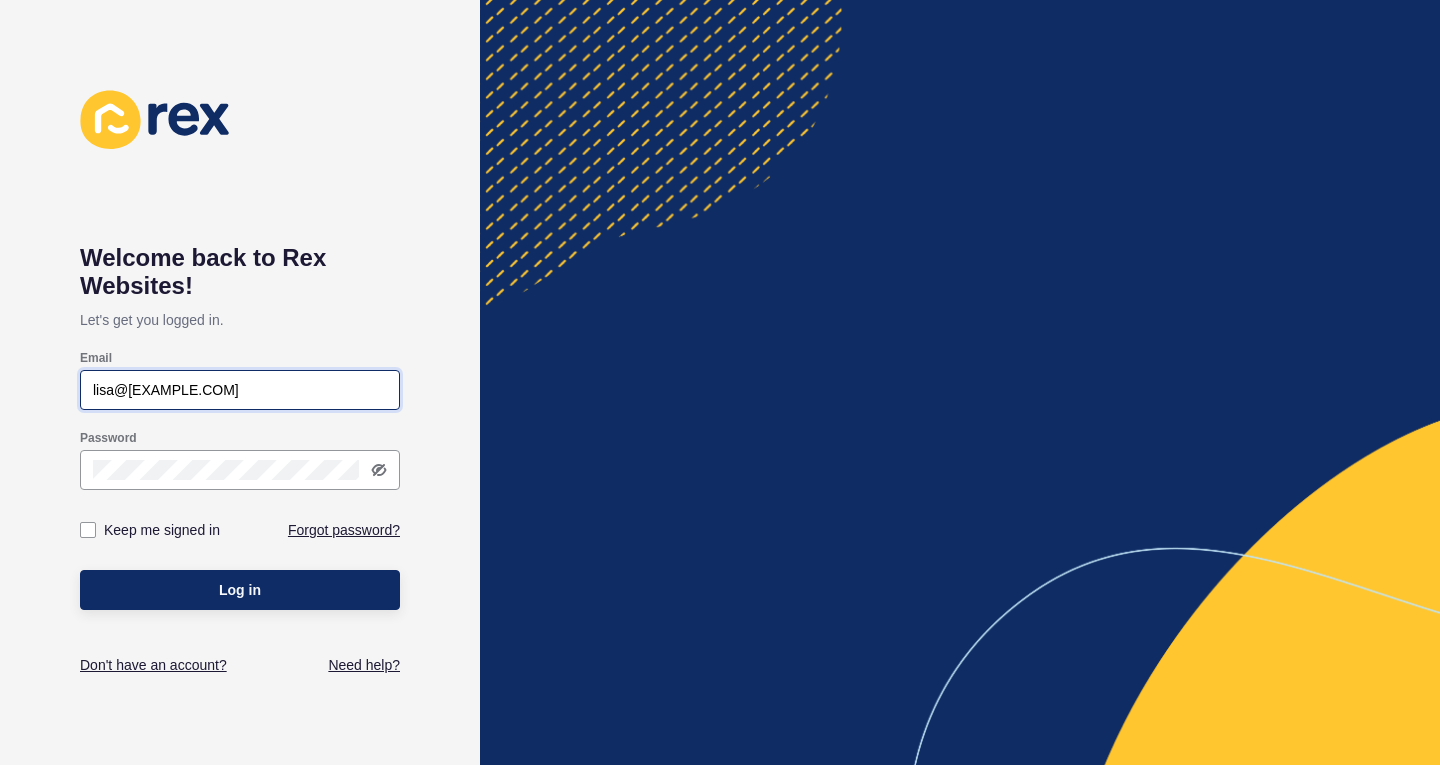 type on "lisa@[EXAMPLE.COM]" 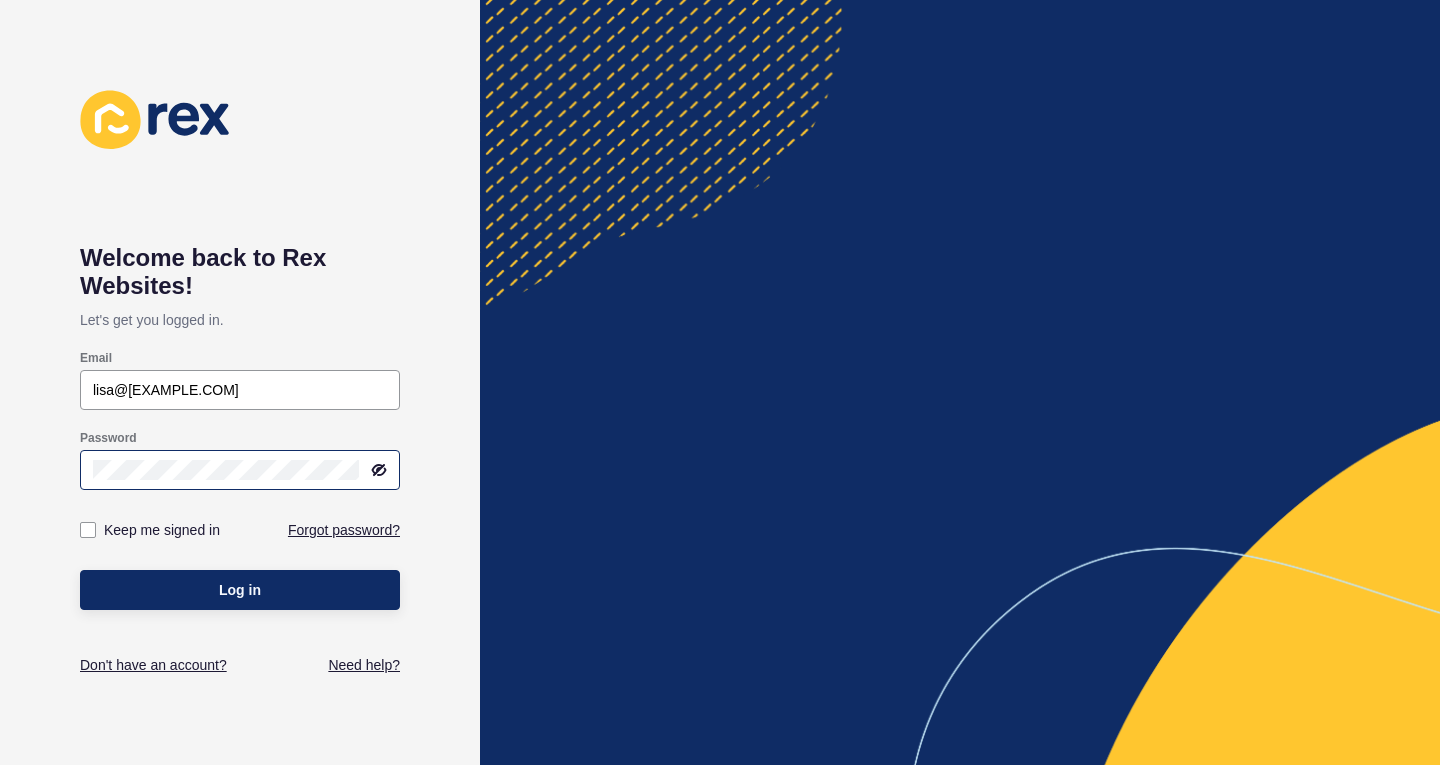 click 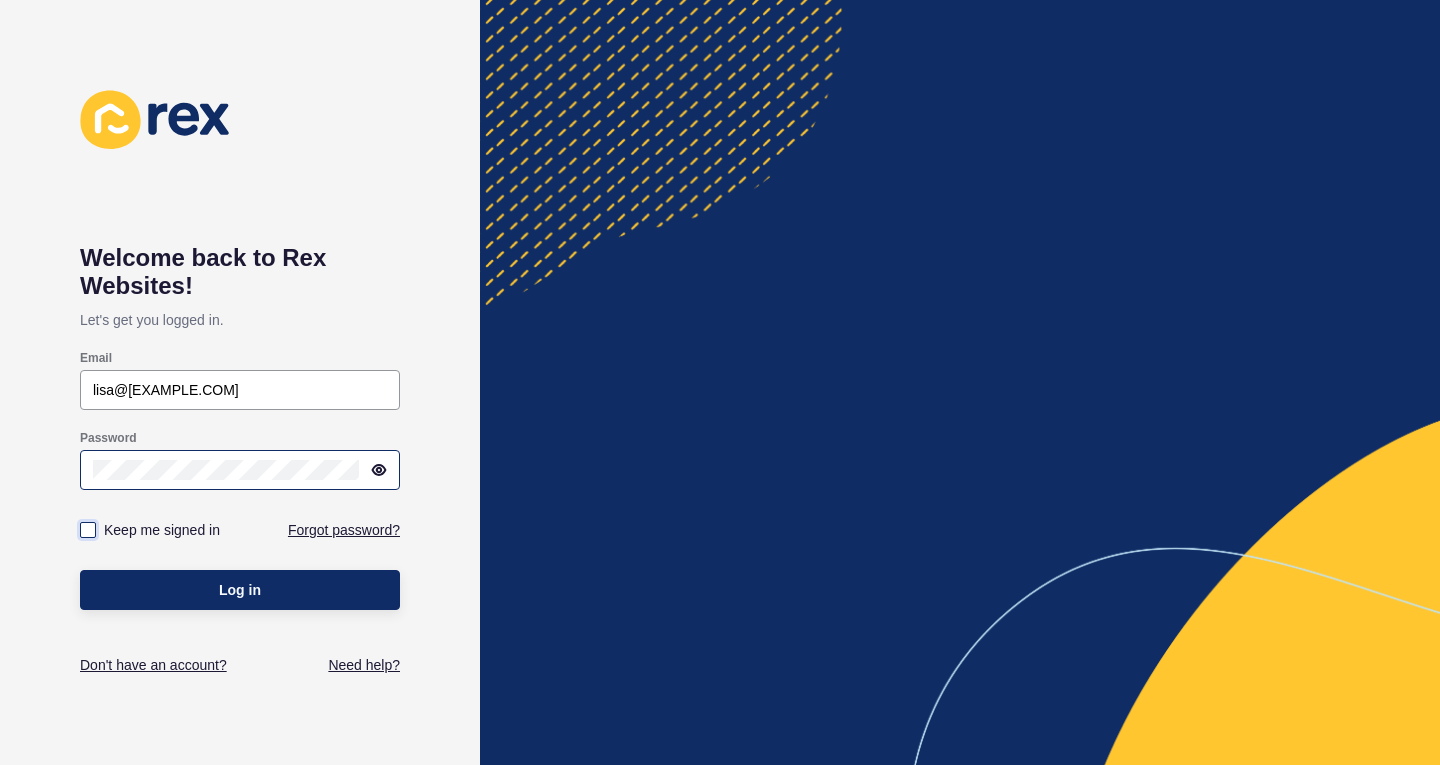 click at bounding box center (88, 530) 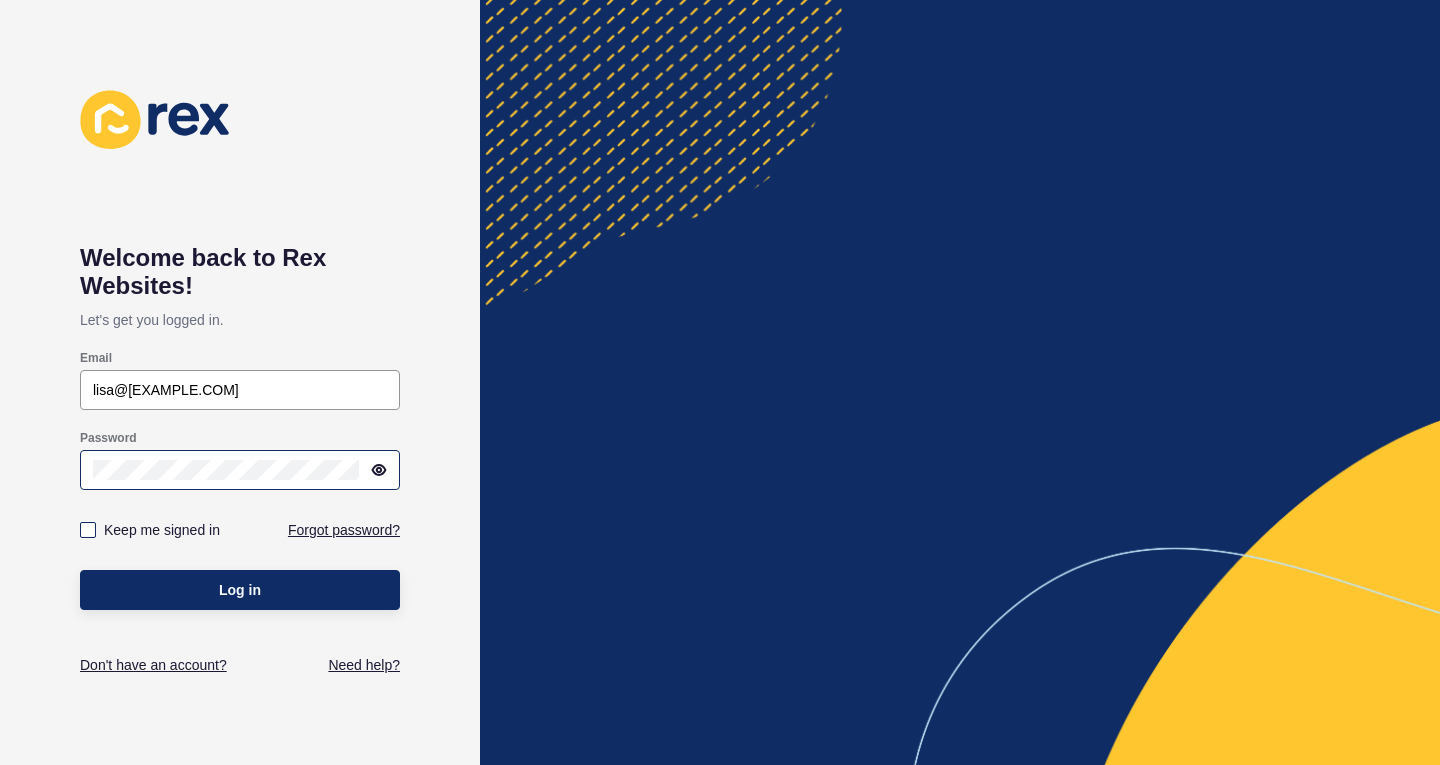 click on "Keep me signed in" at bounding box center (90, 530) 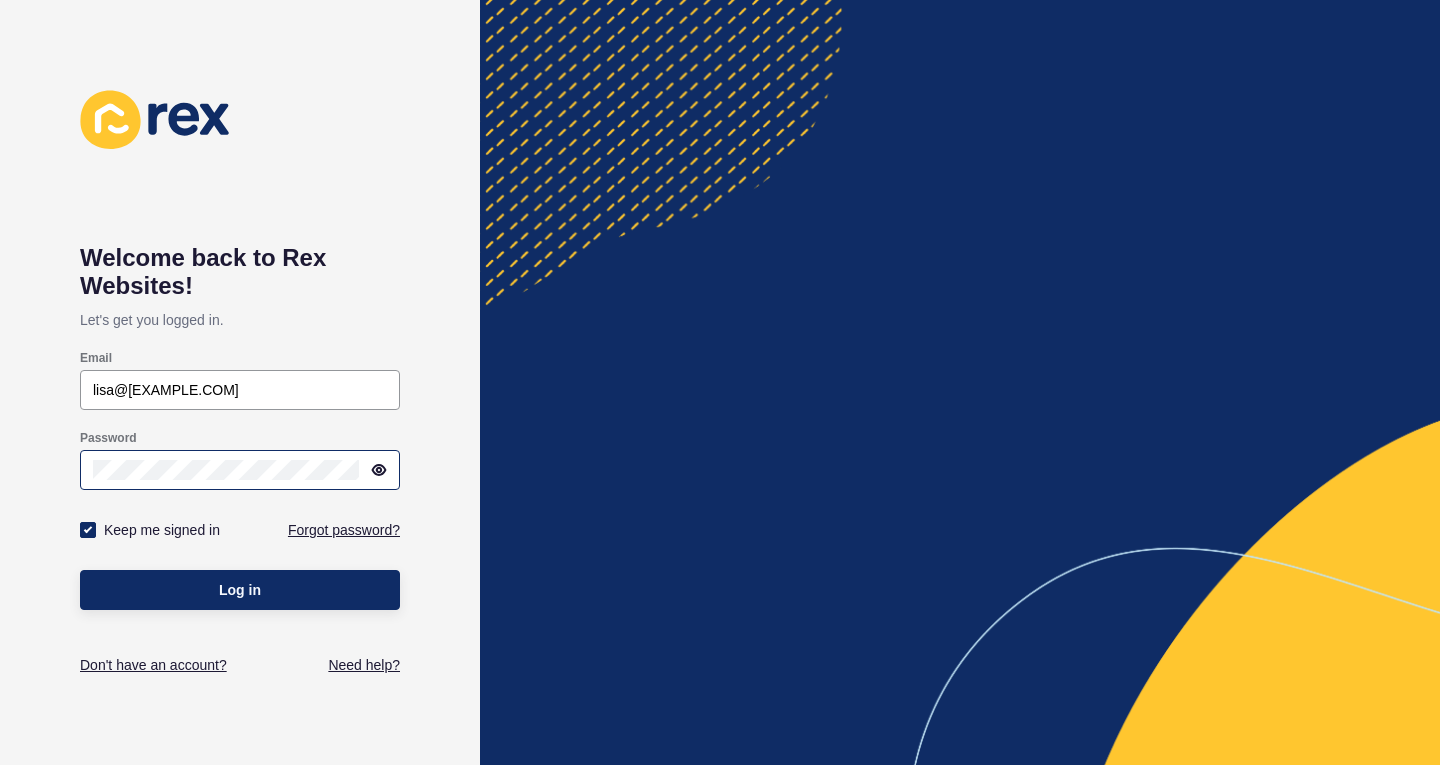 checkbox on "true" 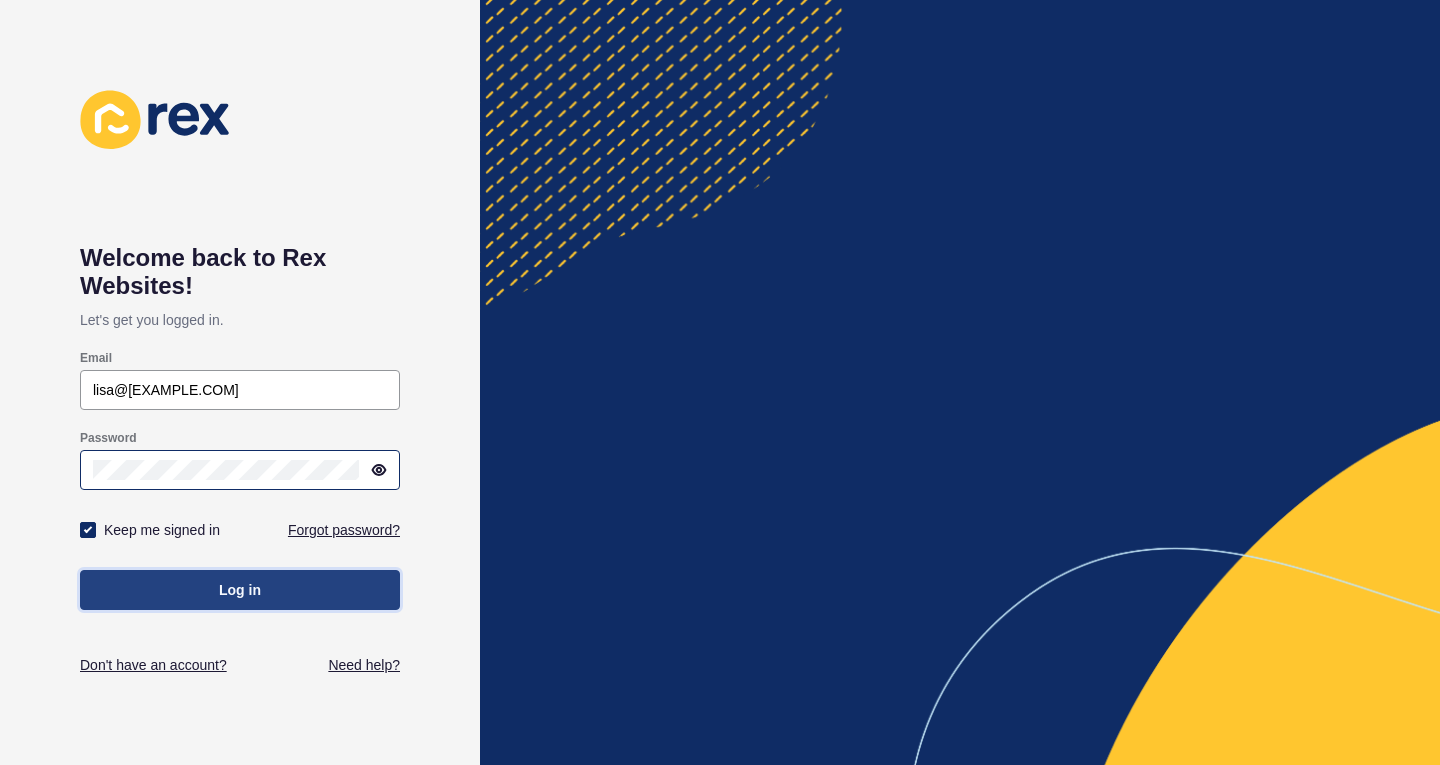 click on "Log in" at bounding box center (240, 590) 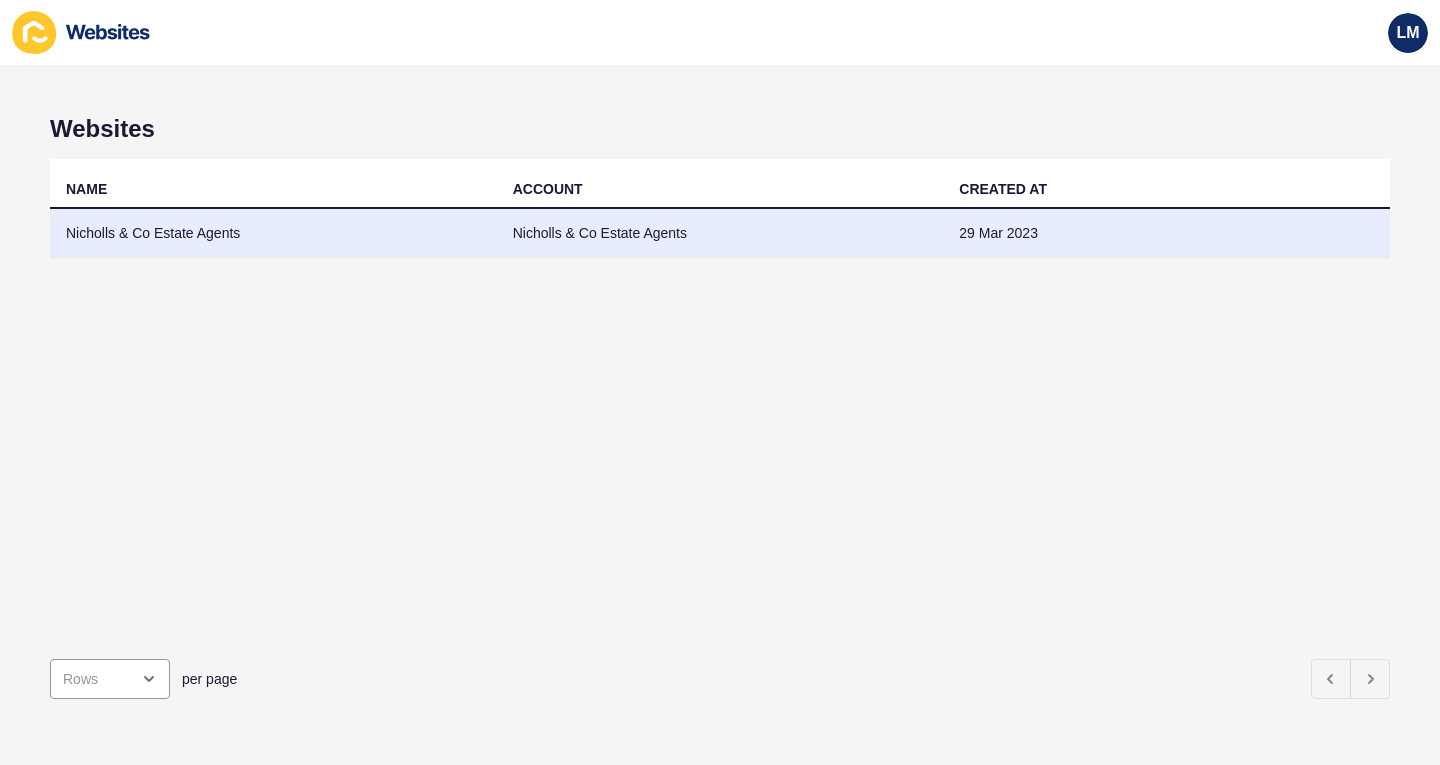 click on "Nicholls & Co Estate Agents" at bounding box center (720, 233) 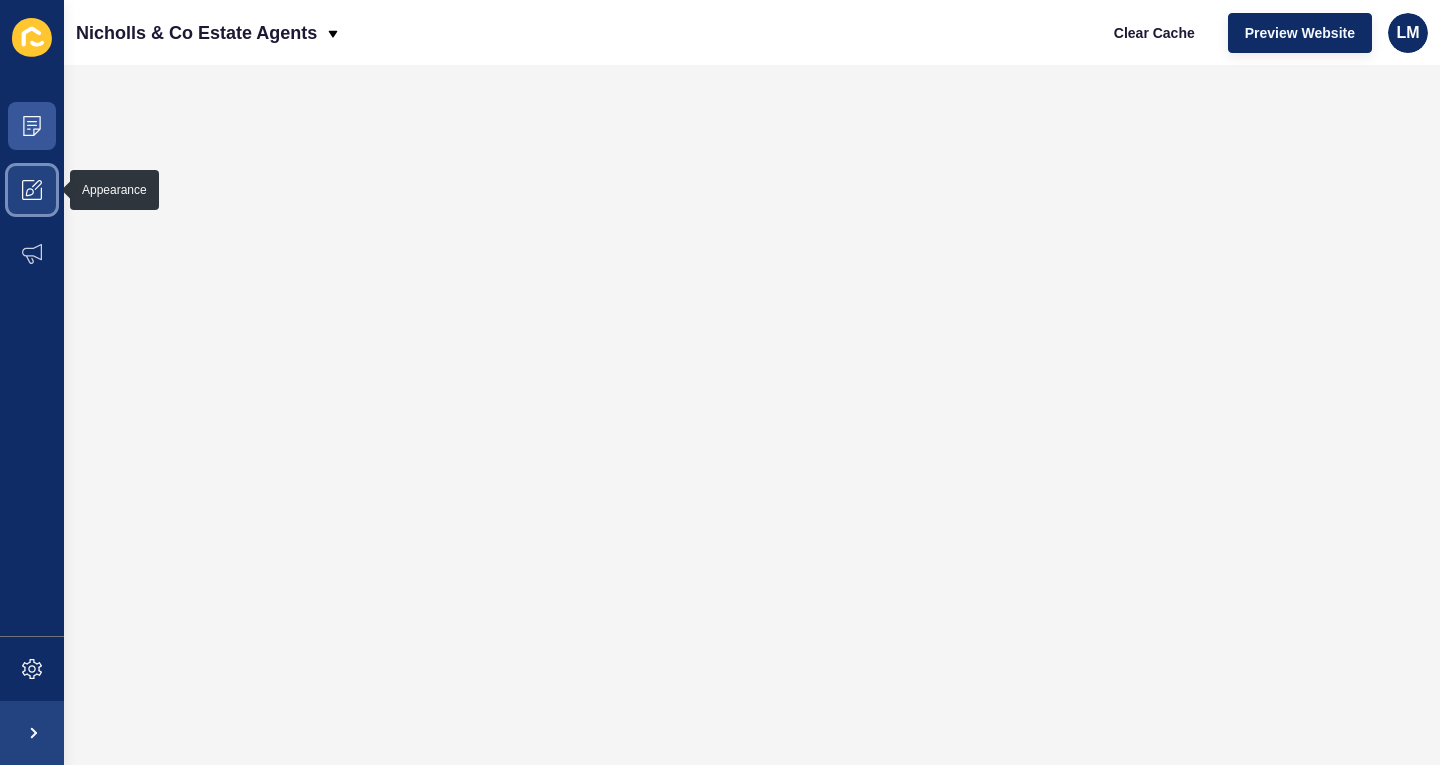 click 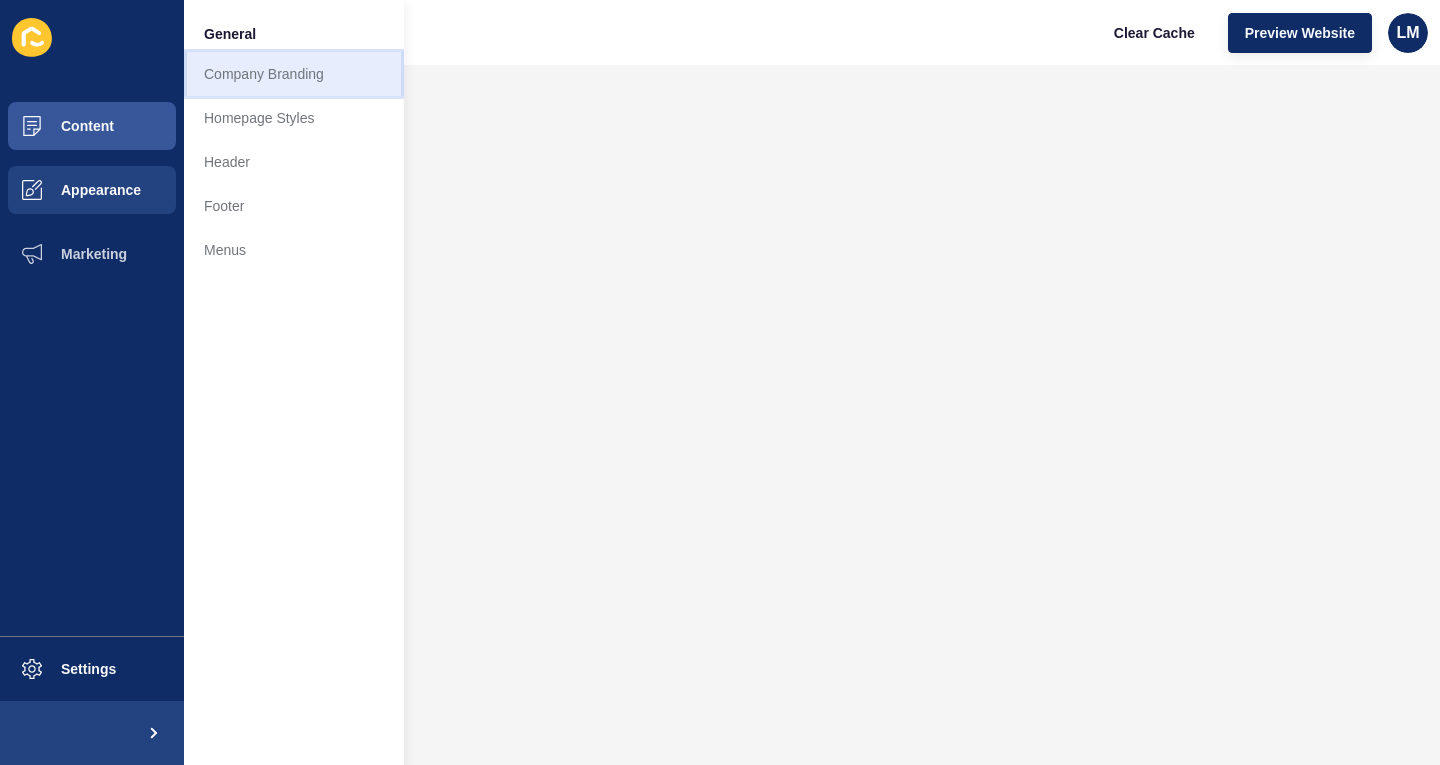 click on "Company Branding" at bounding box center (294, 74) 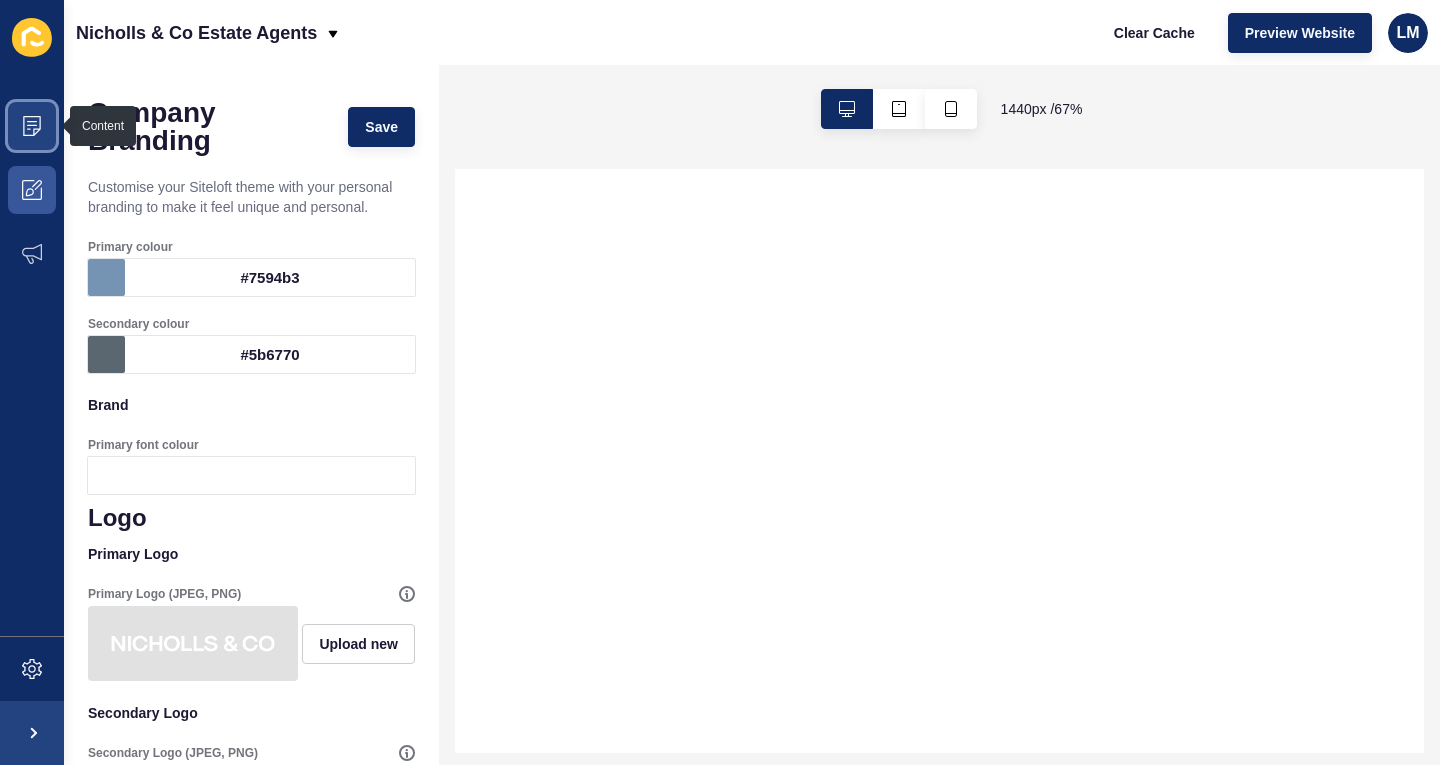 click 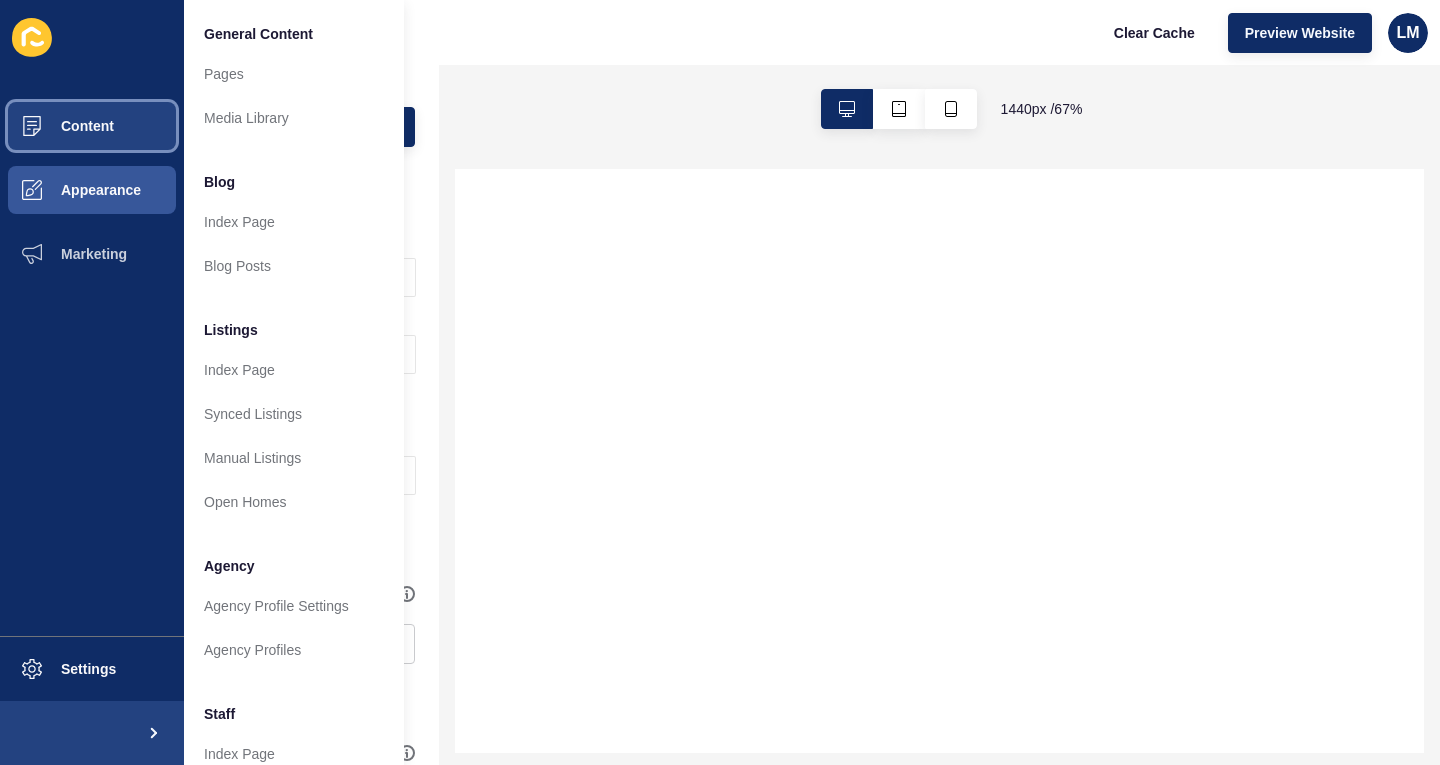 click on "Content" at bounding box center (55, 126) 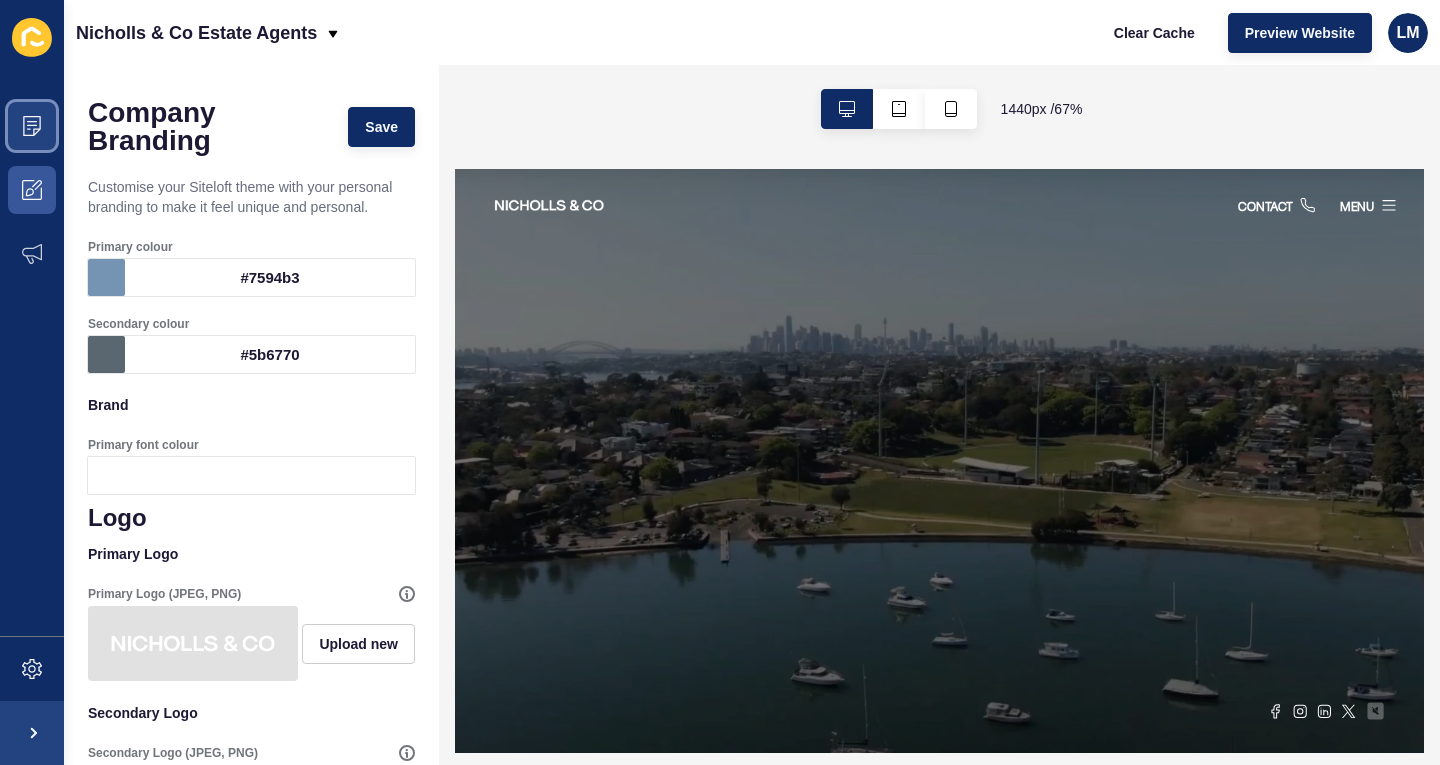 scroll, scrollTop: 0, scrollLeft: 0, axis: both 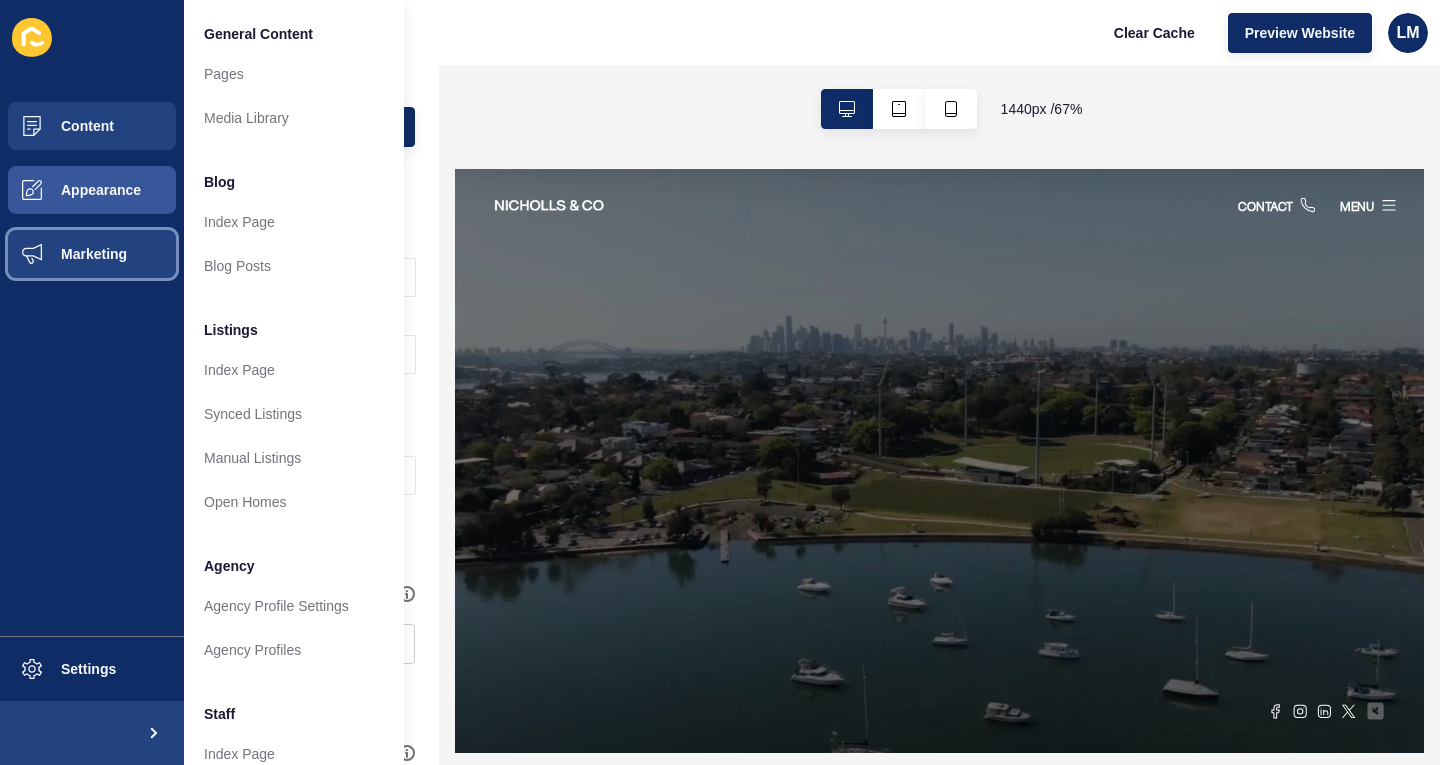 click on "Marketing" at bounding box center [62, 254] 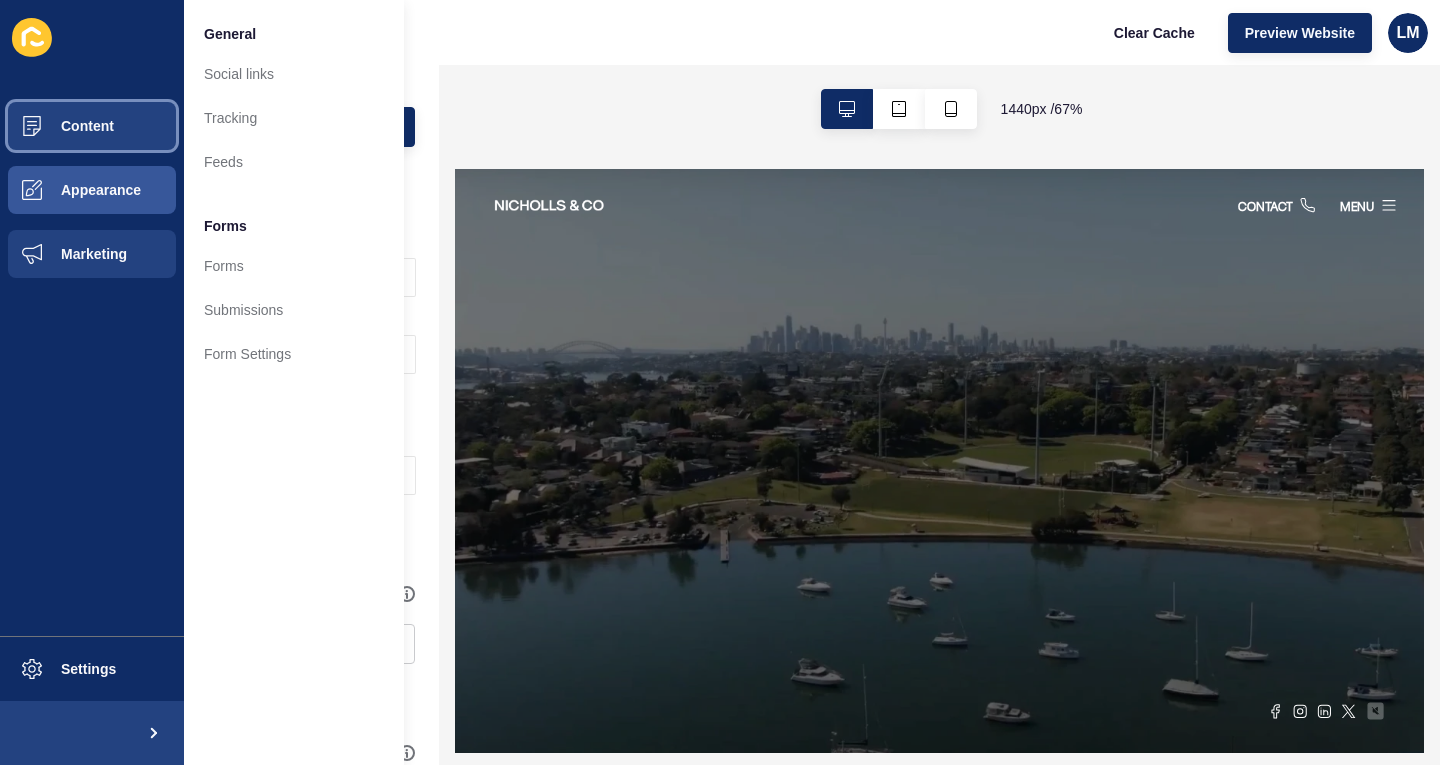 click on "Content" at bounding box center [55, 126] 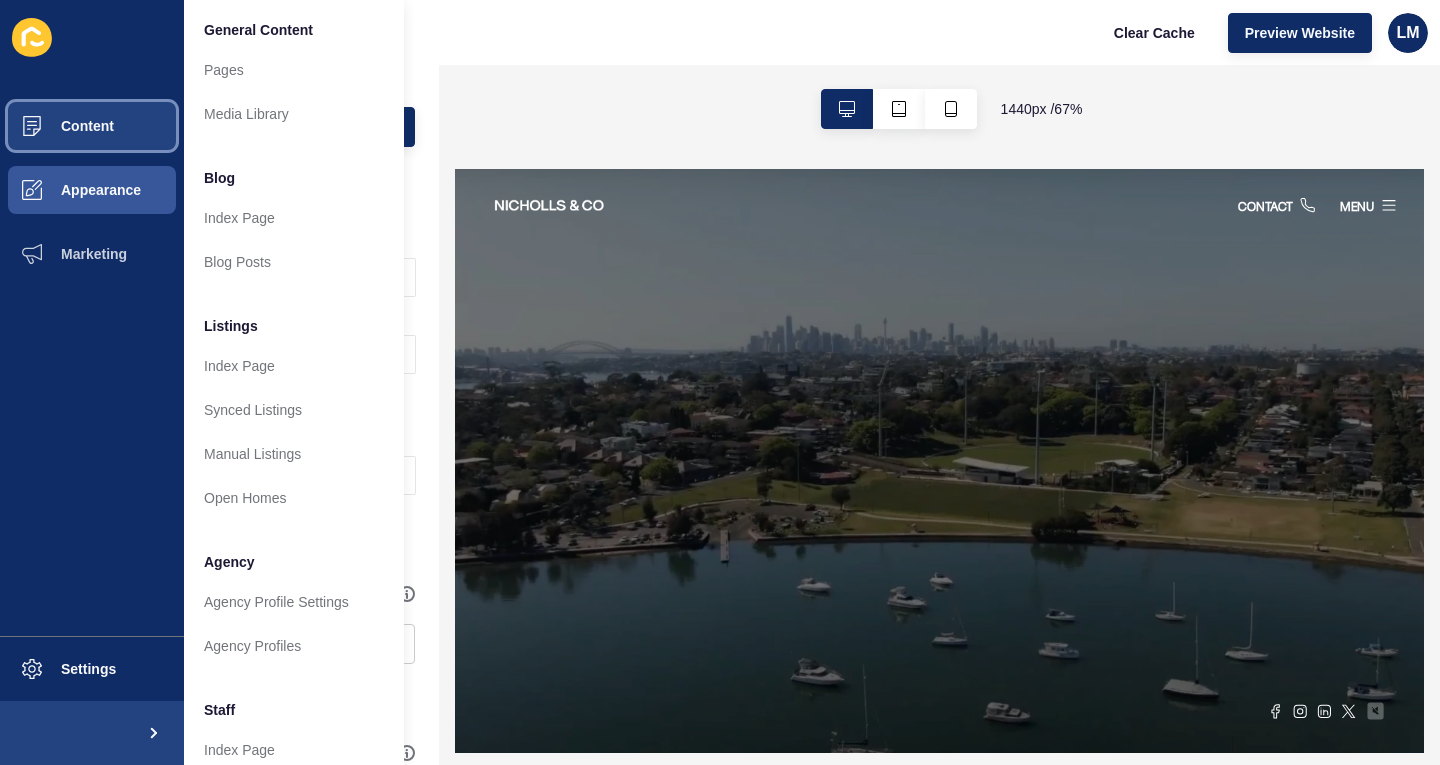 scroll, scrollTop: 0, scrollLeft: 0, axis: both 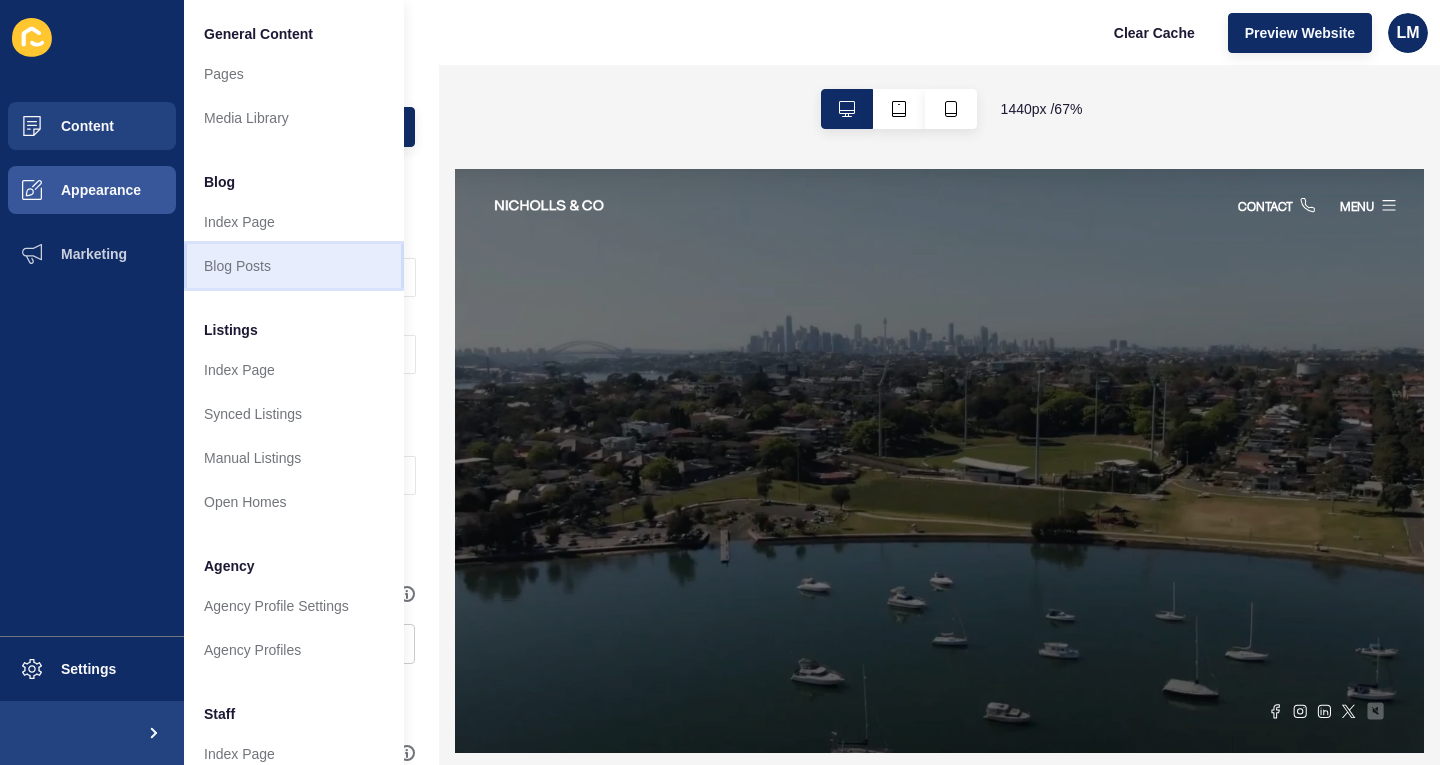 click on "Blog Posts" at bounding box center [294, 266] 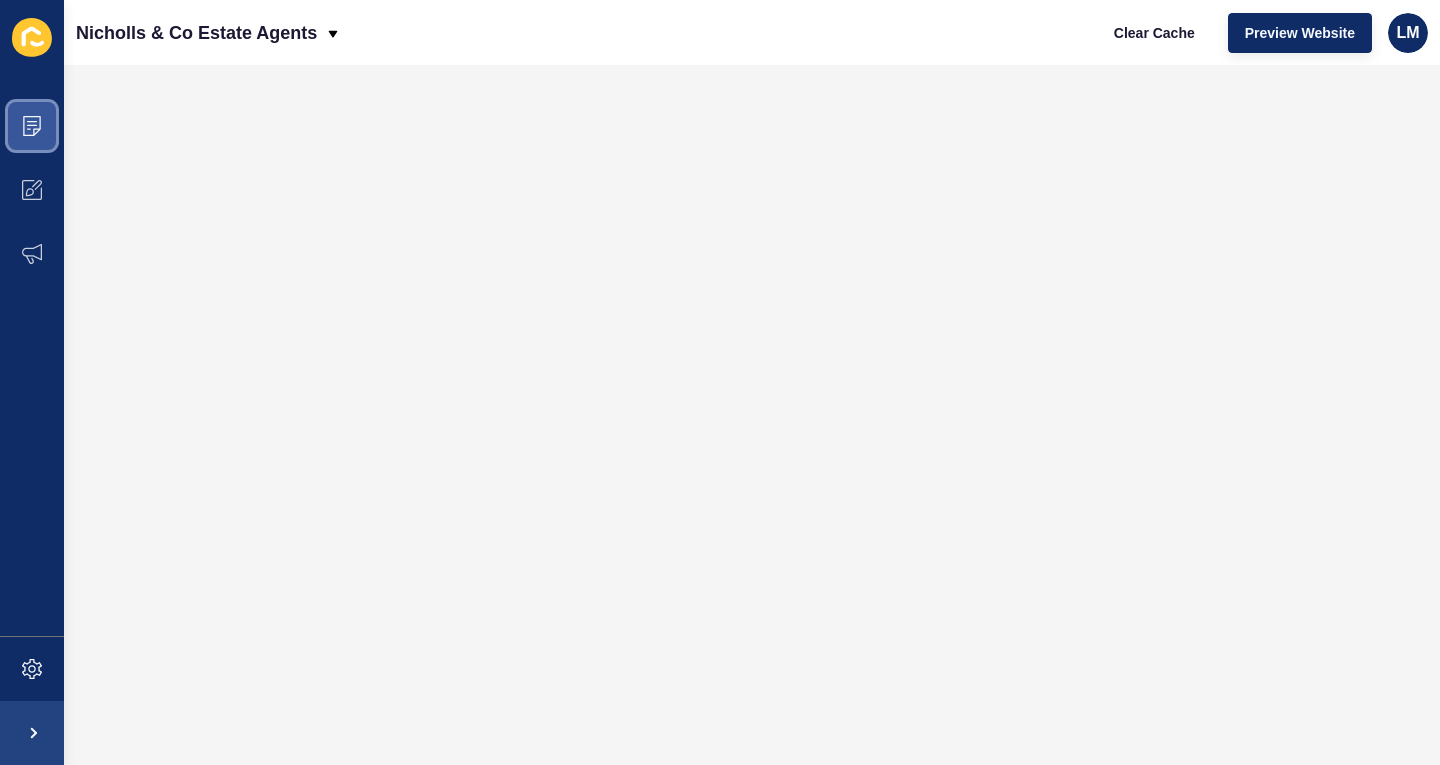 click 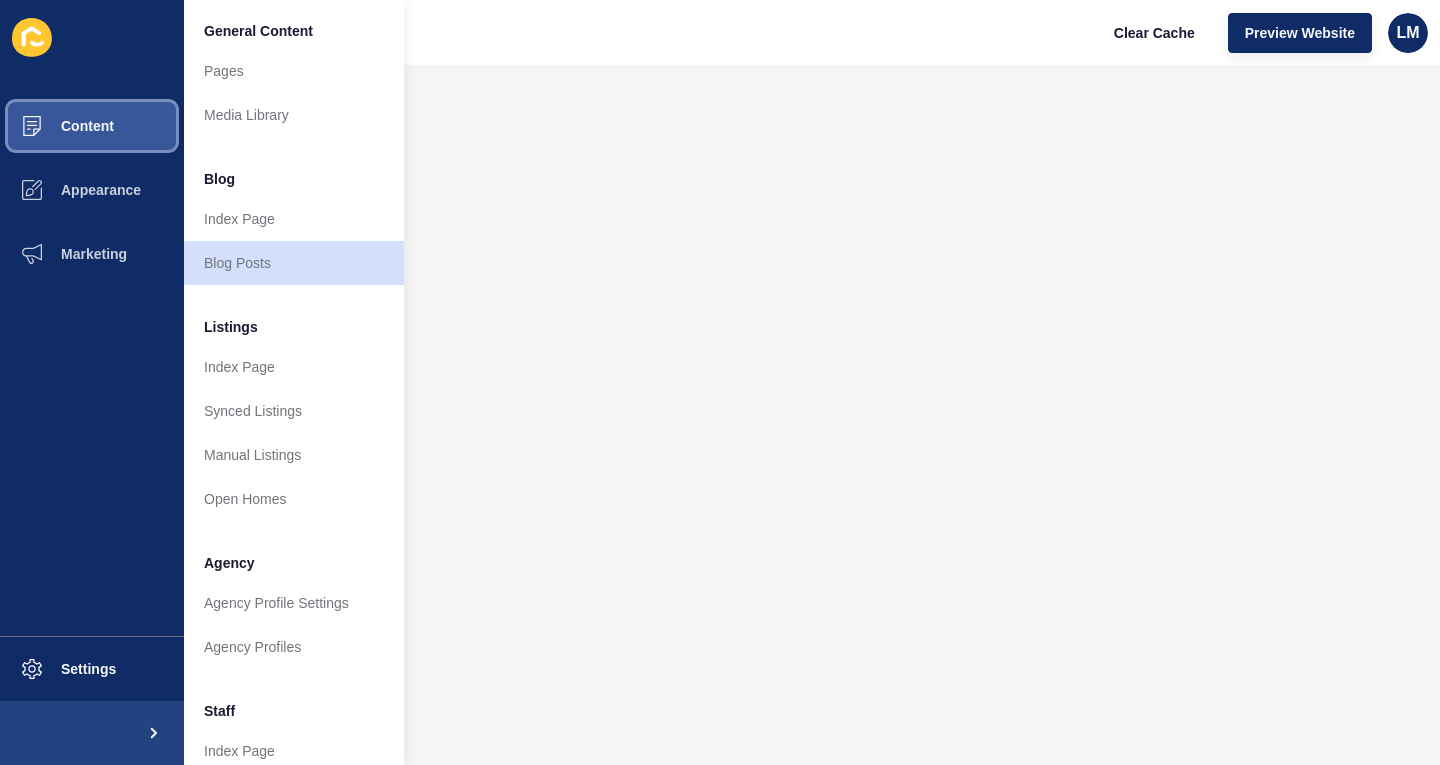 scroll, scrollTop: 0, scrollLeft: 0, axis: both 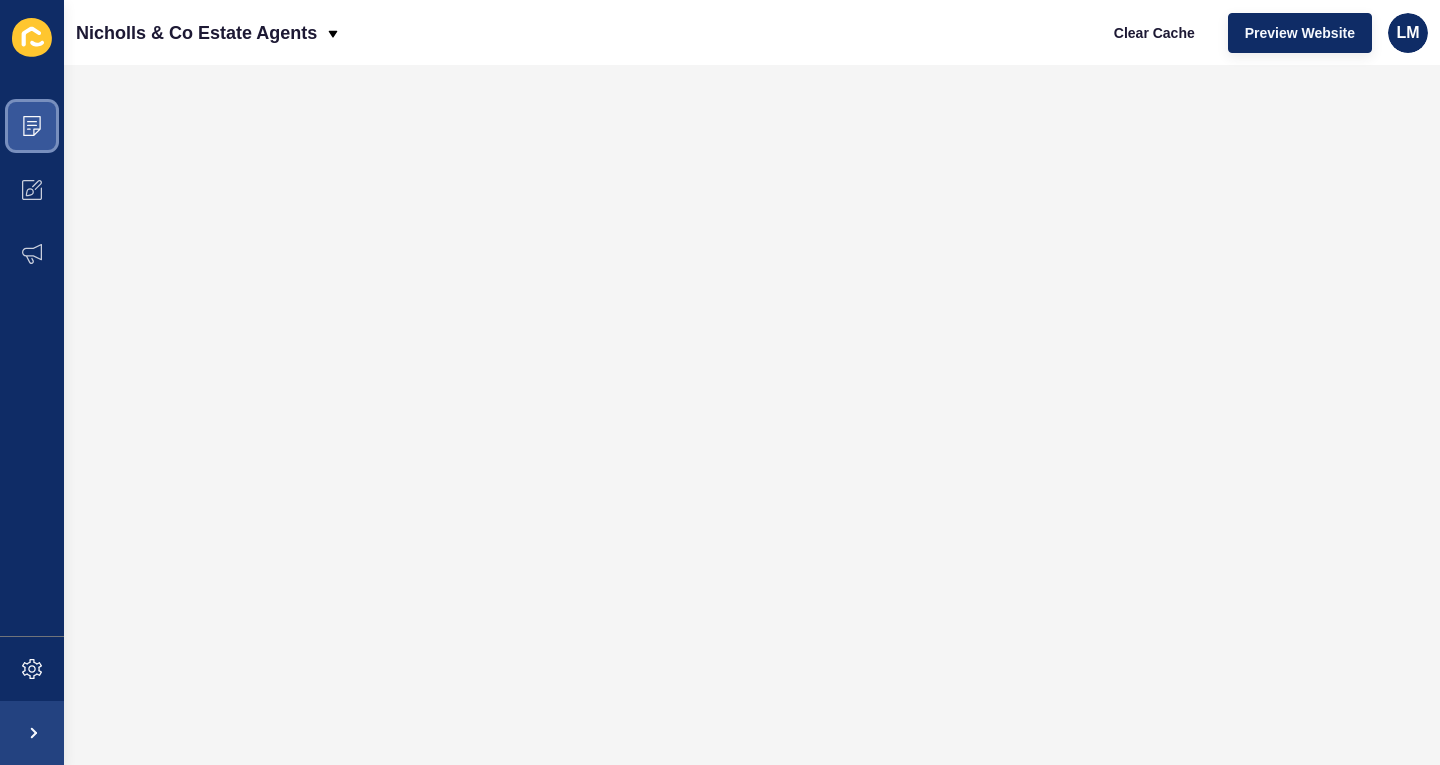 click 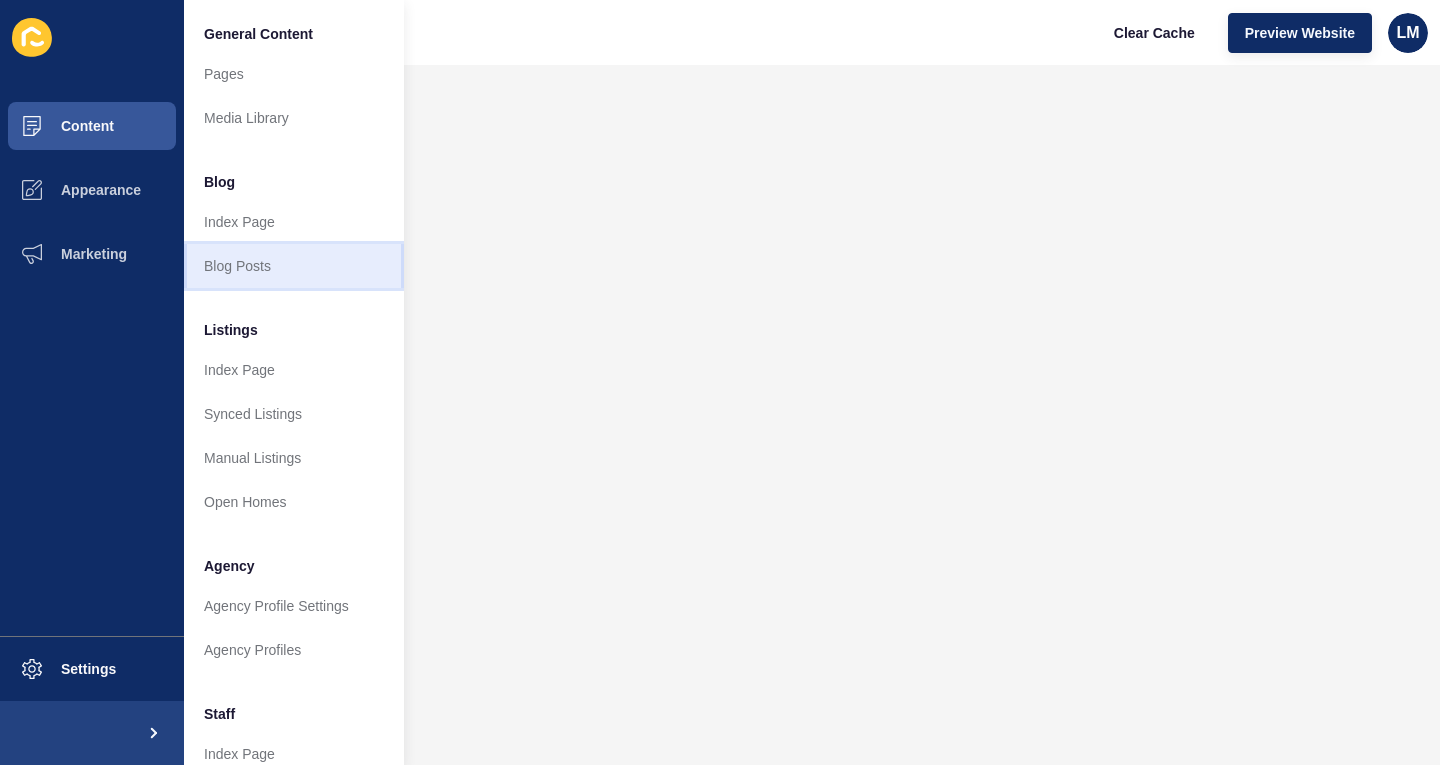 click on "Blog Posts" at bounding box center (294, 266) 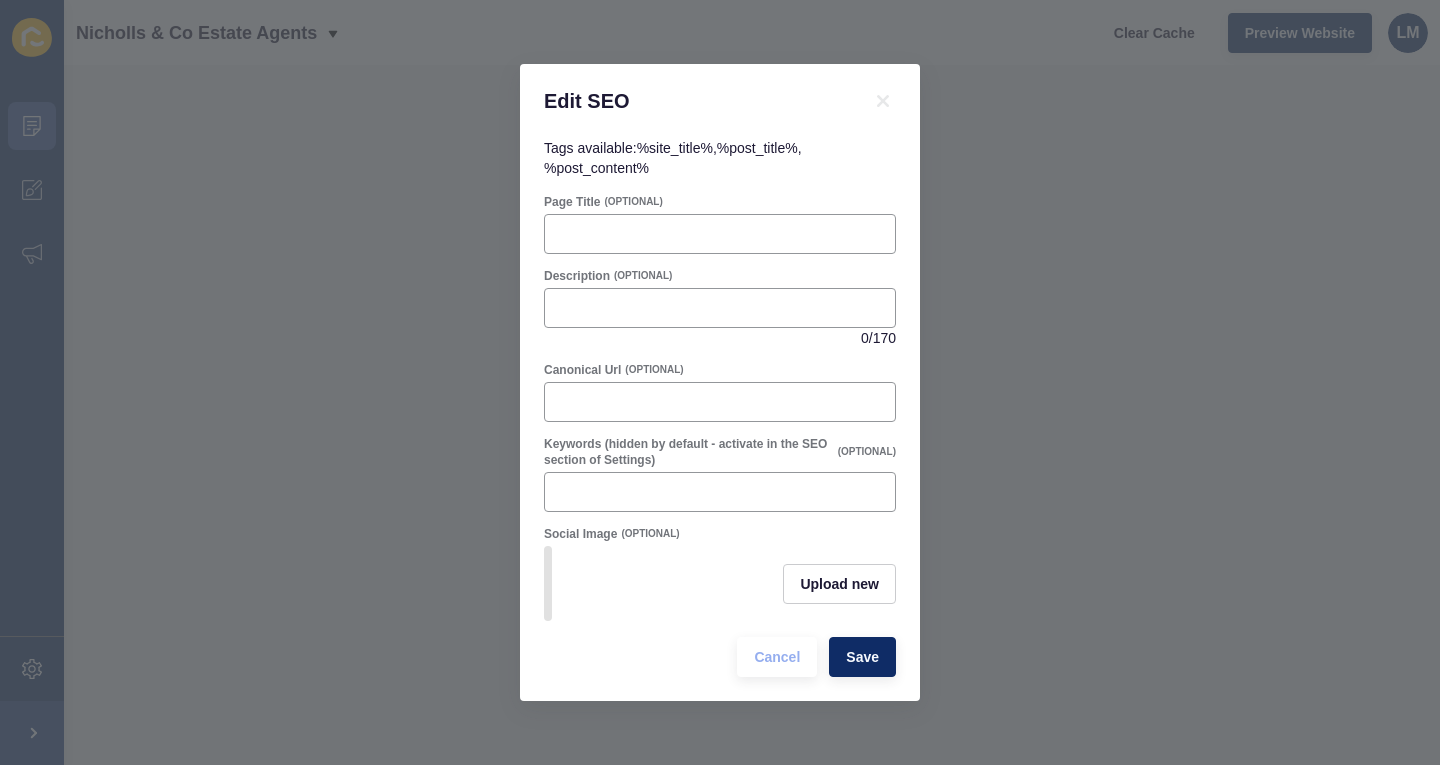 click on "Edit SEO Tags available:  %site_title% ,  %post_title% ,   %post_content% Page Title (OPTIONAL) Description (OPTIONAL) 0 / 170 Canonical Url (OPTIONAL) Keywords (hidden by default - activate in the SEO section of Settings) (OPTIONAL) Social Image (OPTIONAL) Upload new Cancel Save" at bounding box center (720, 382) 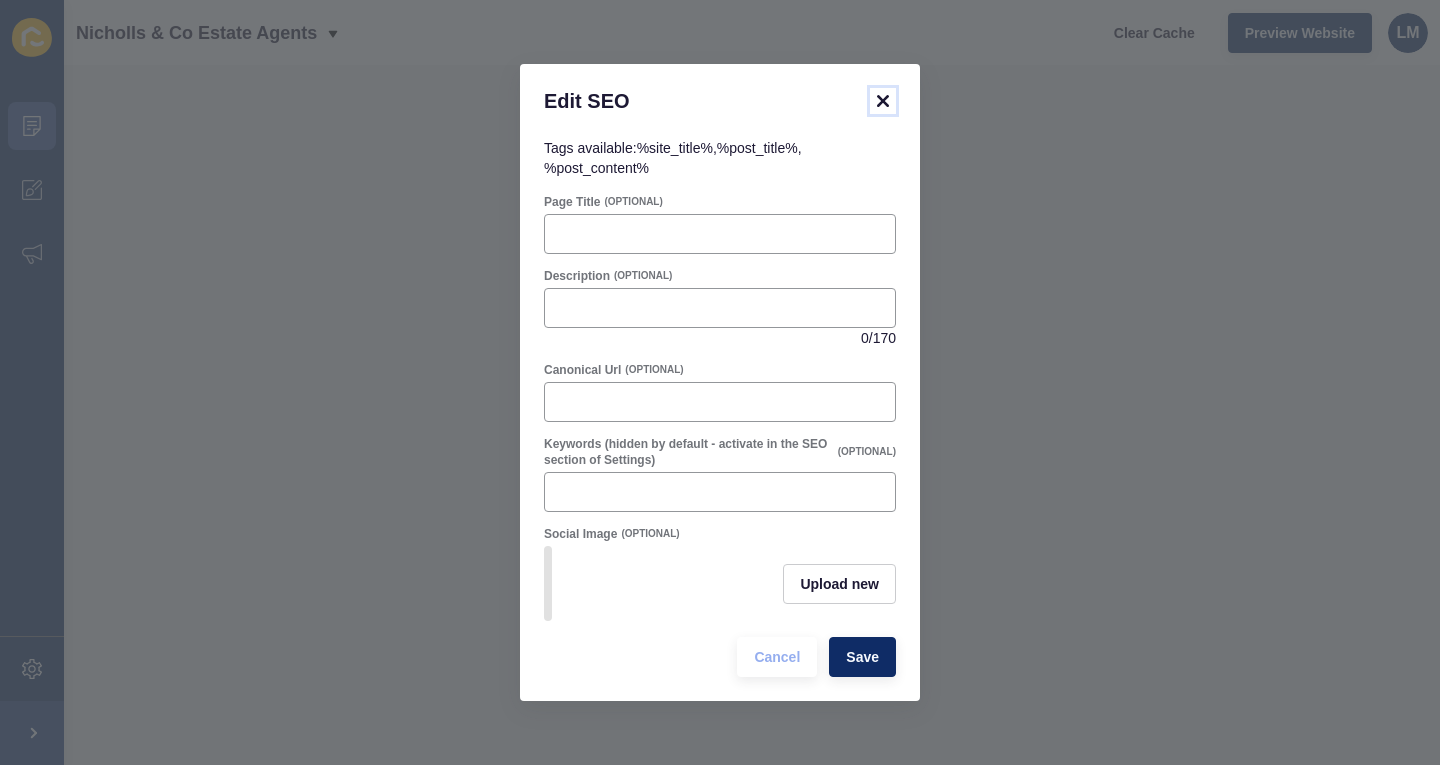 click 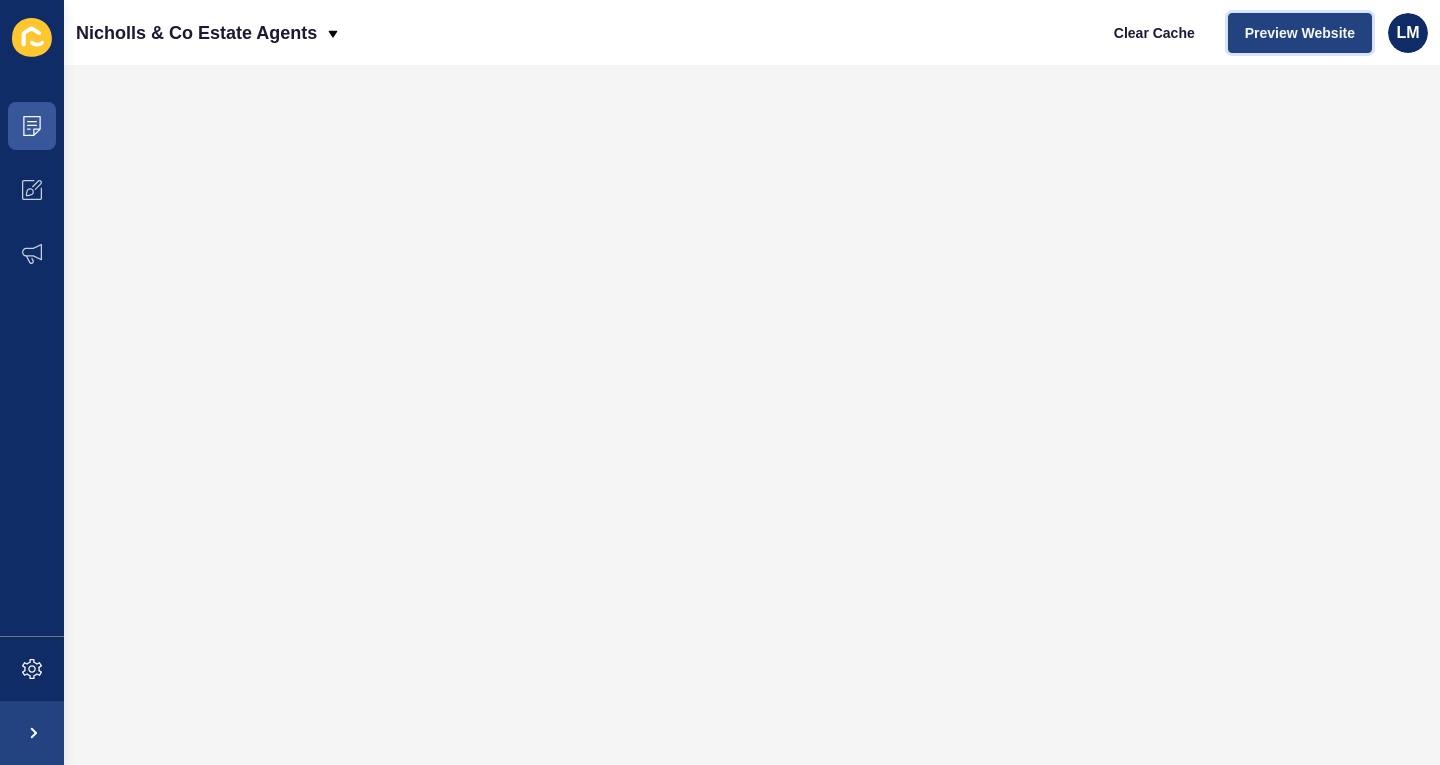 click on "Preview Website" at bounding box center (1300, 33) 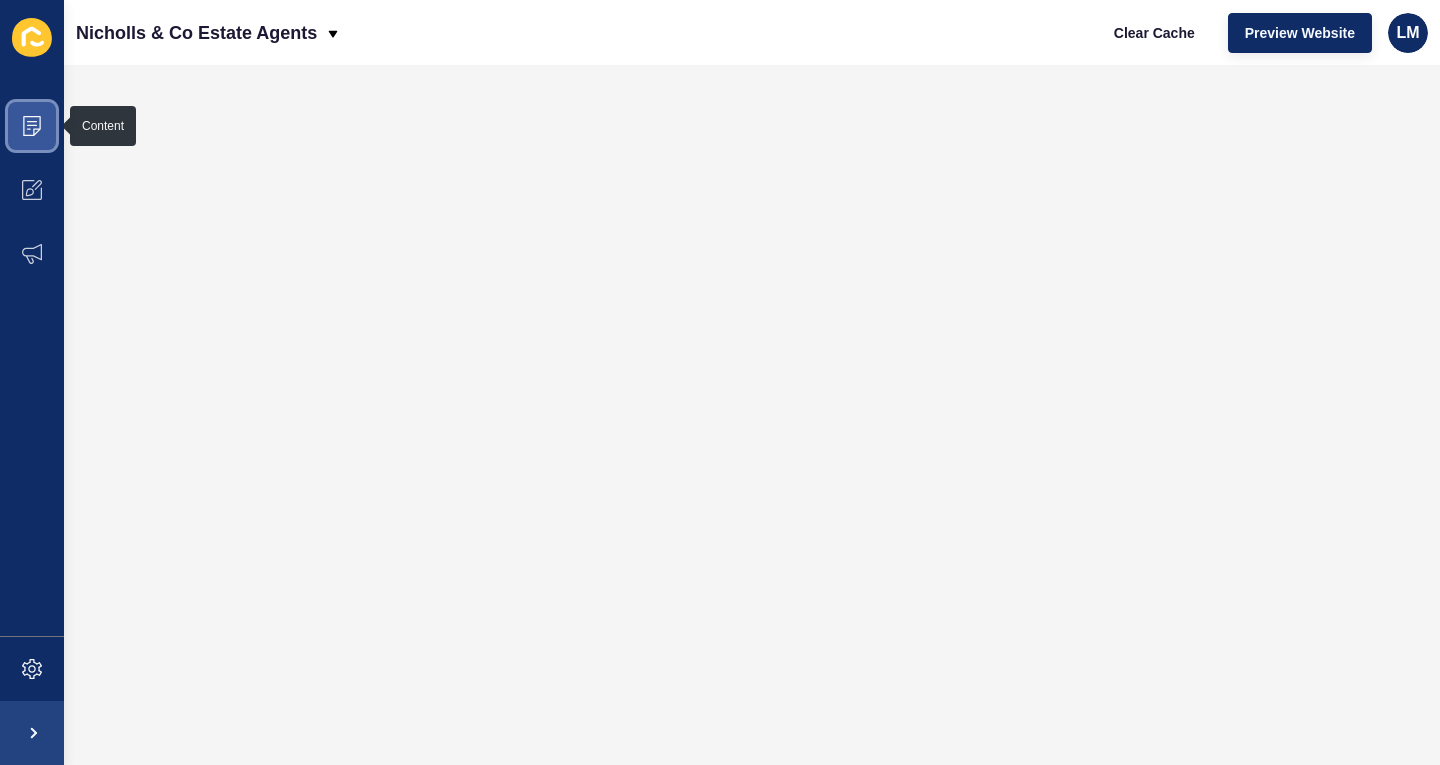 click 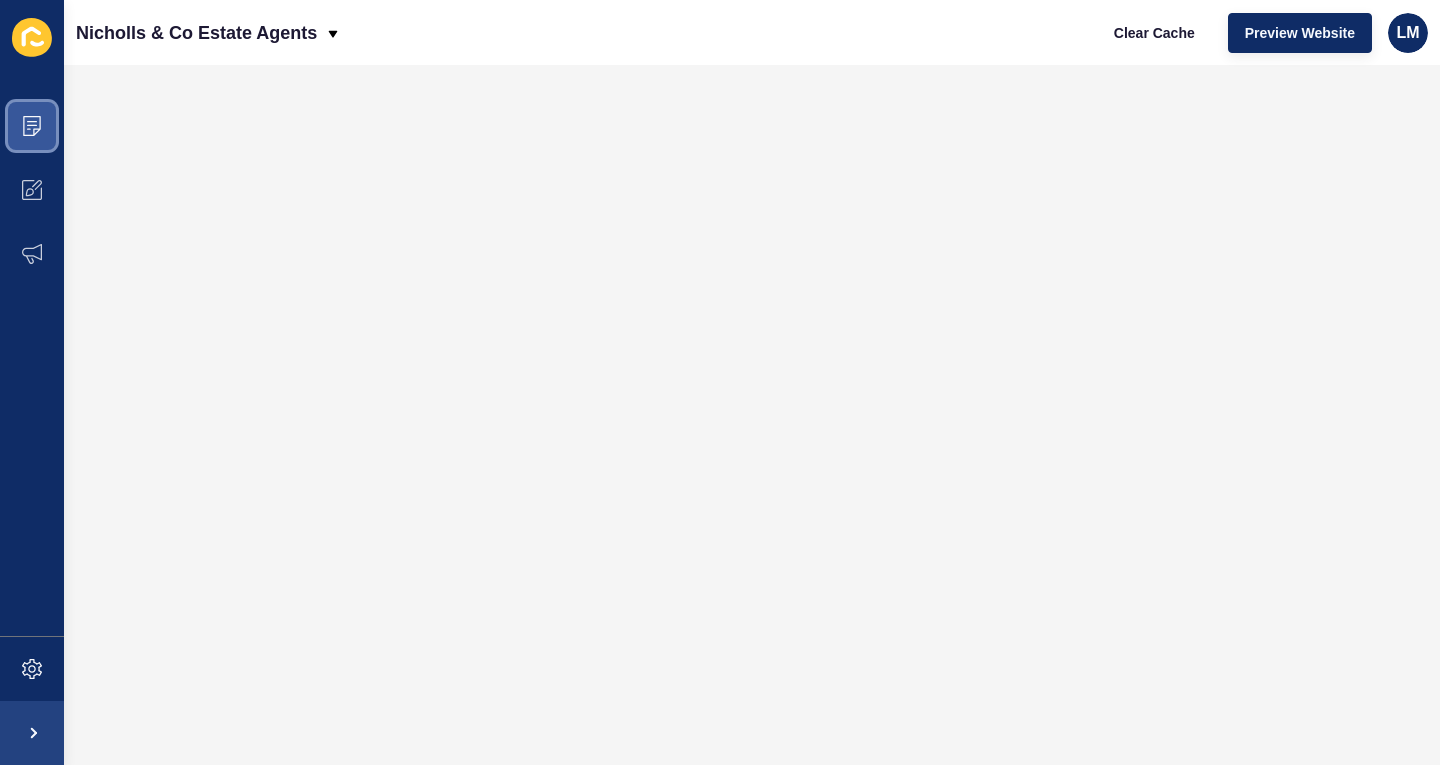 click 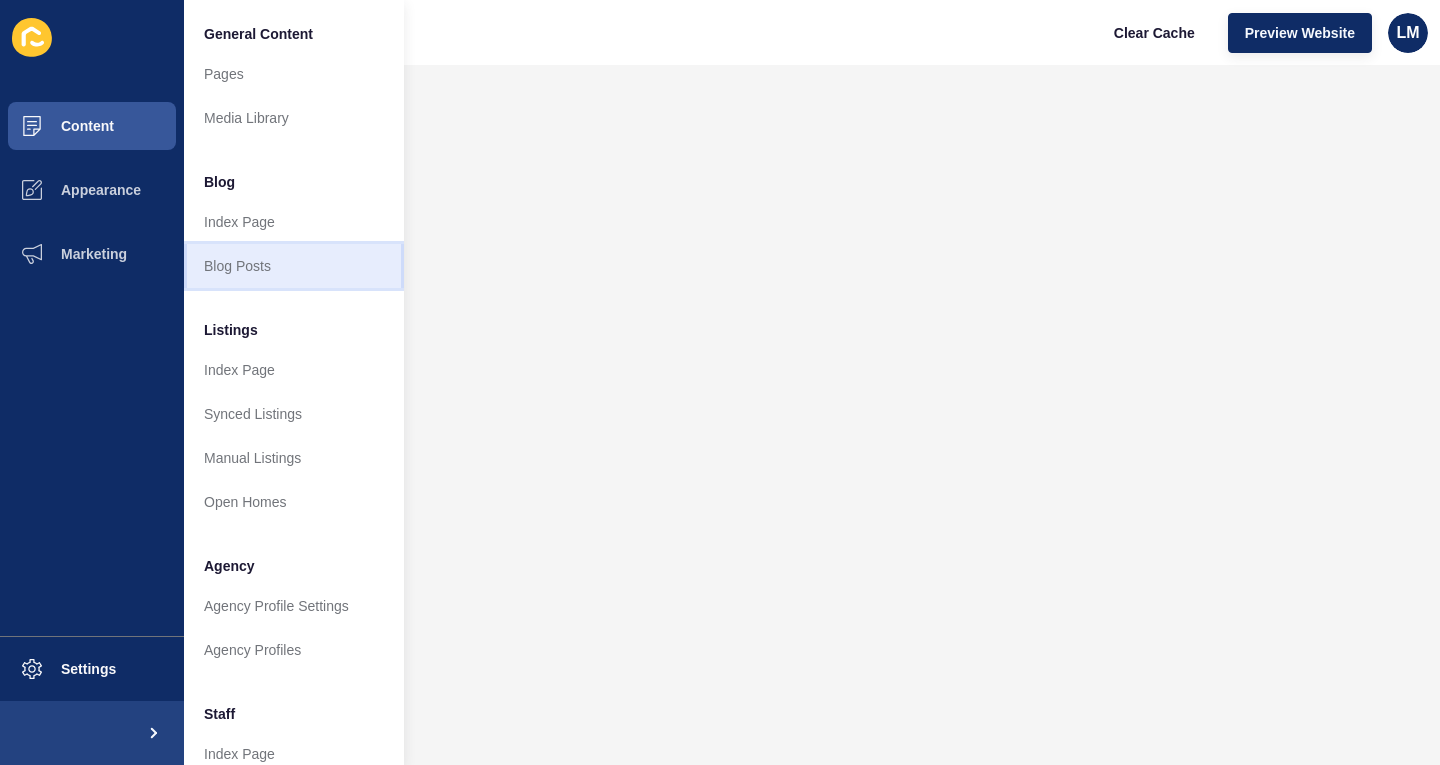 click on "Blog Posts" at bounding box center (294, 266) 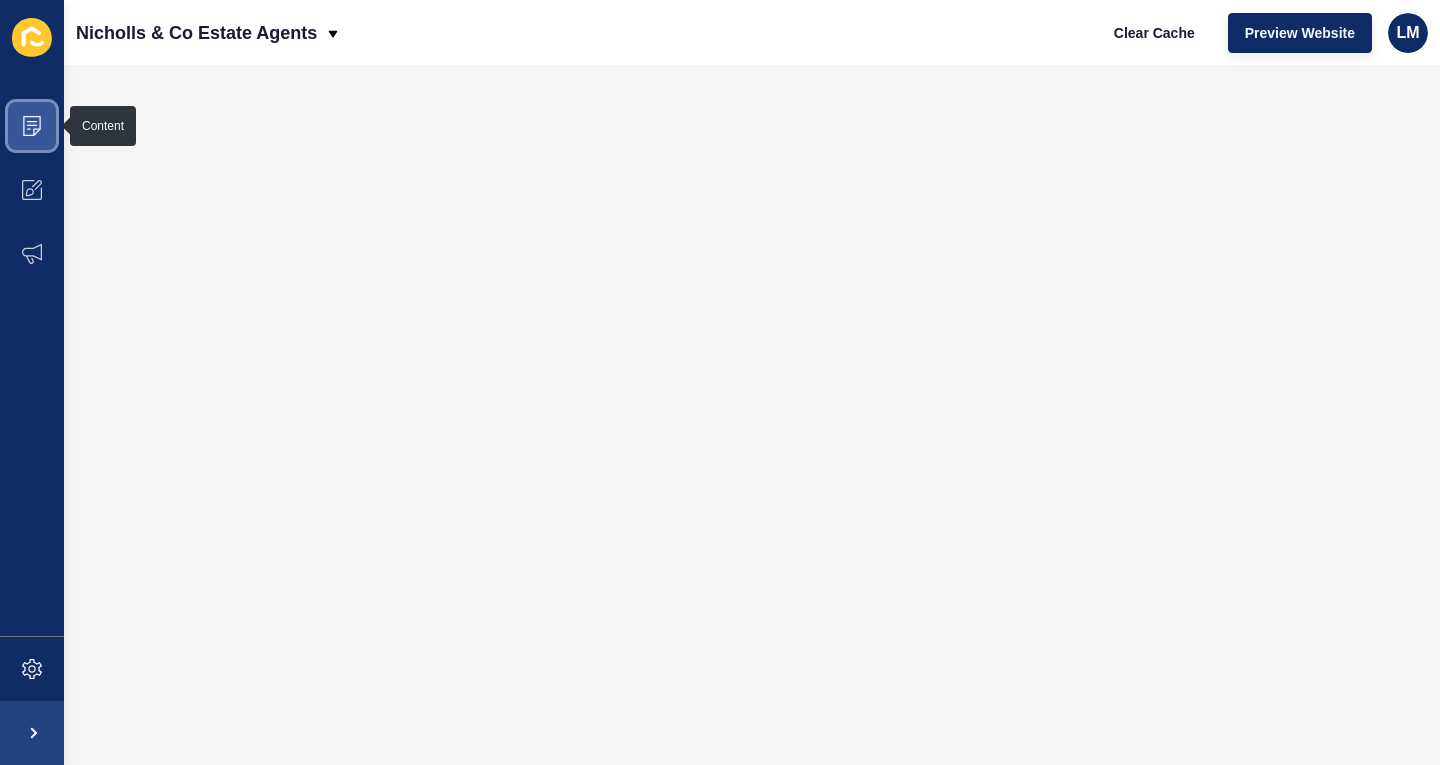 click 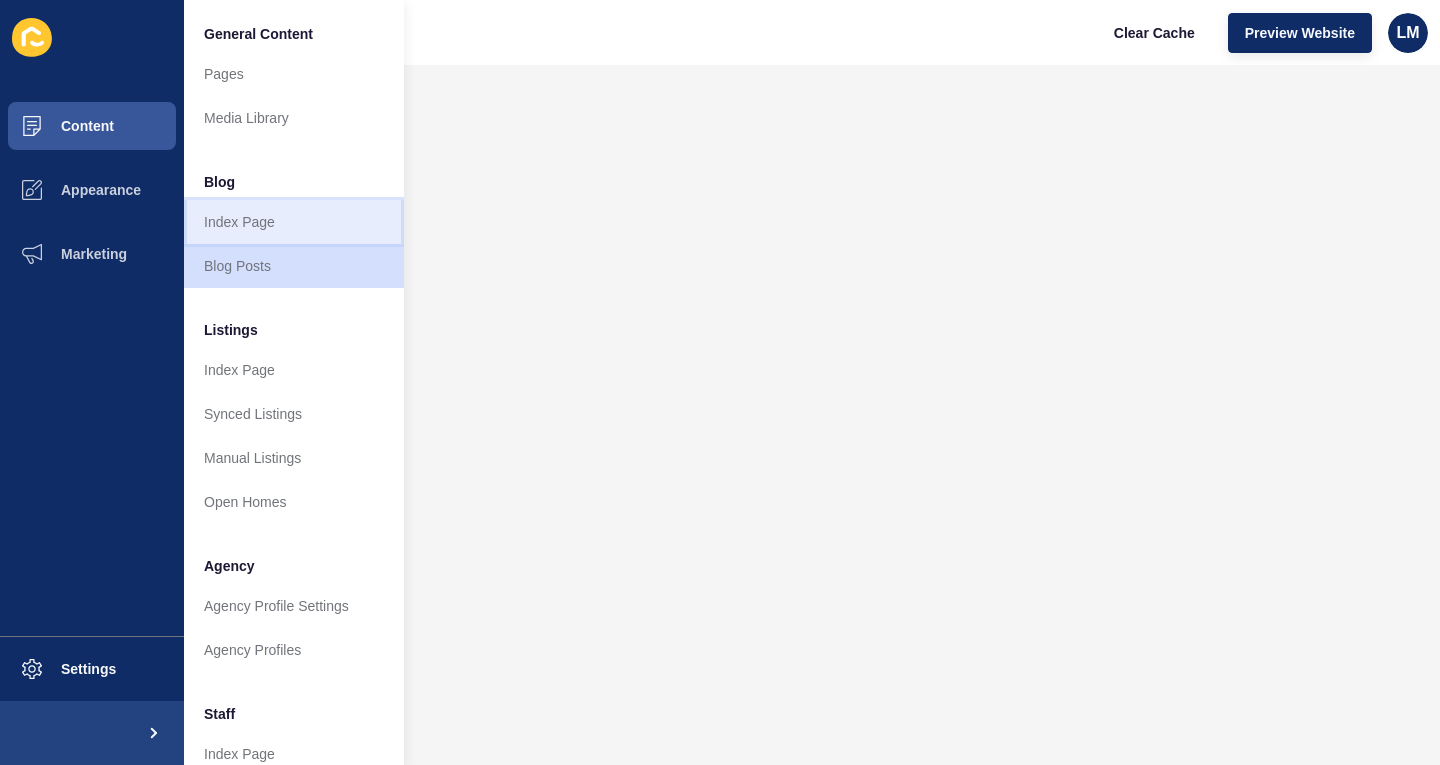 click on "Index Page" at bounding box center [294, 222] 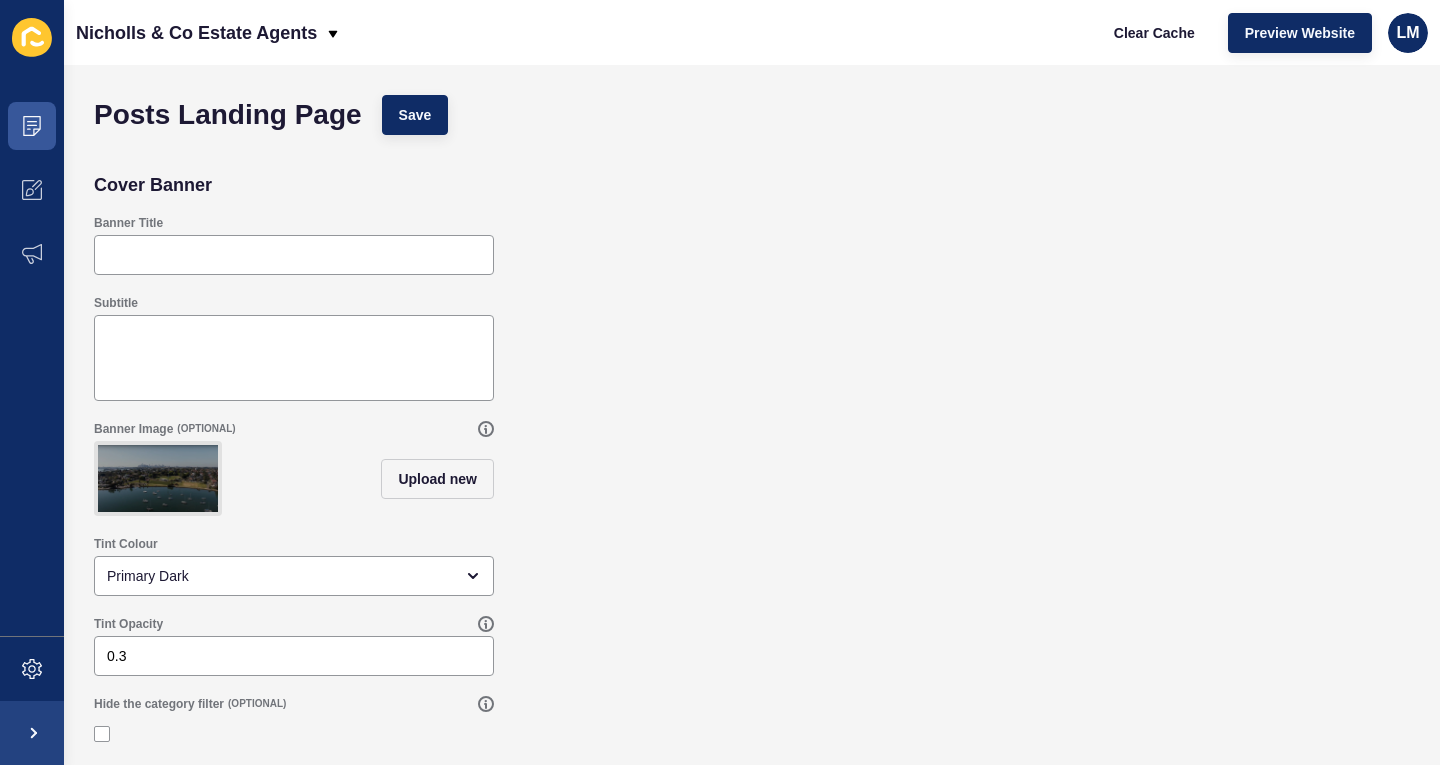 scroll, scrollTop: 0, scrollLeft: 0, axis: both 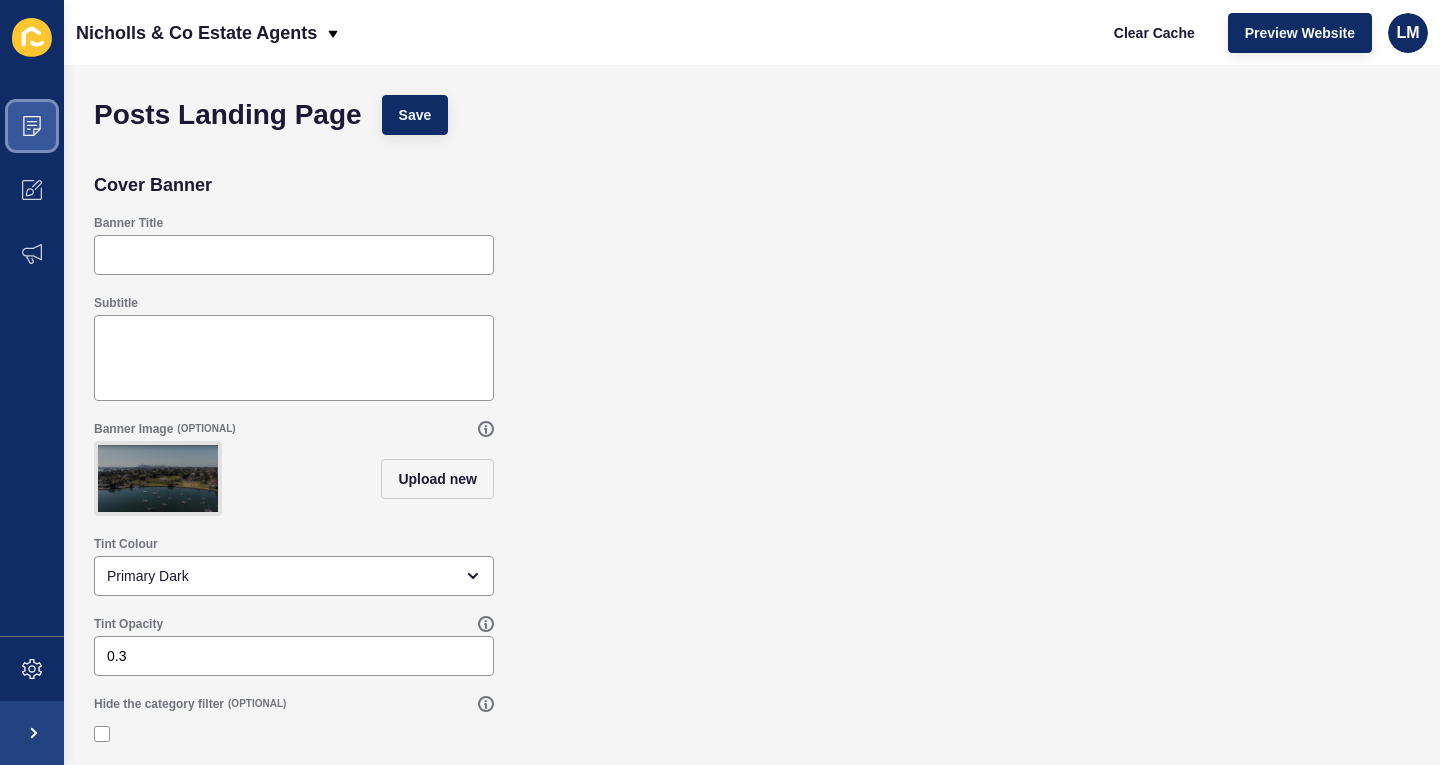 click 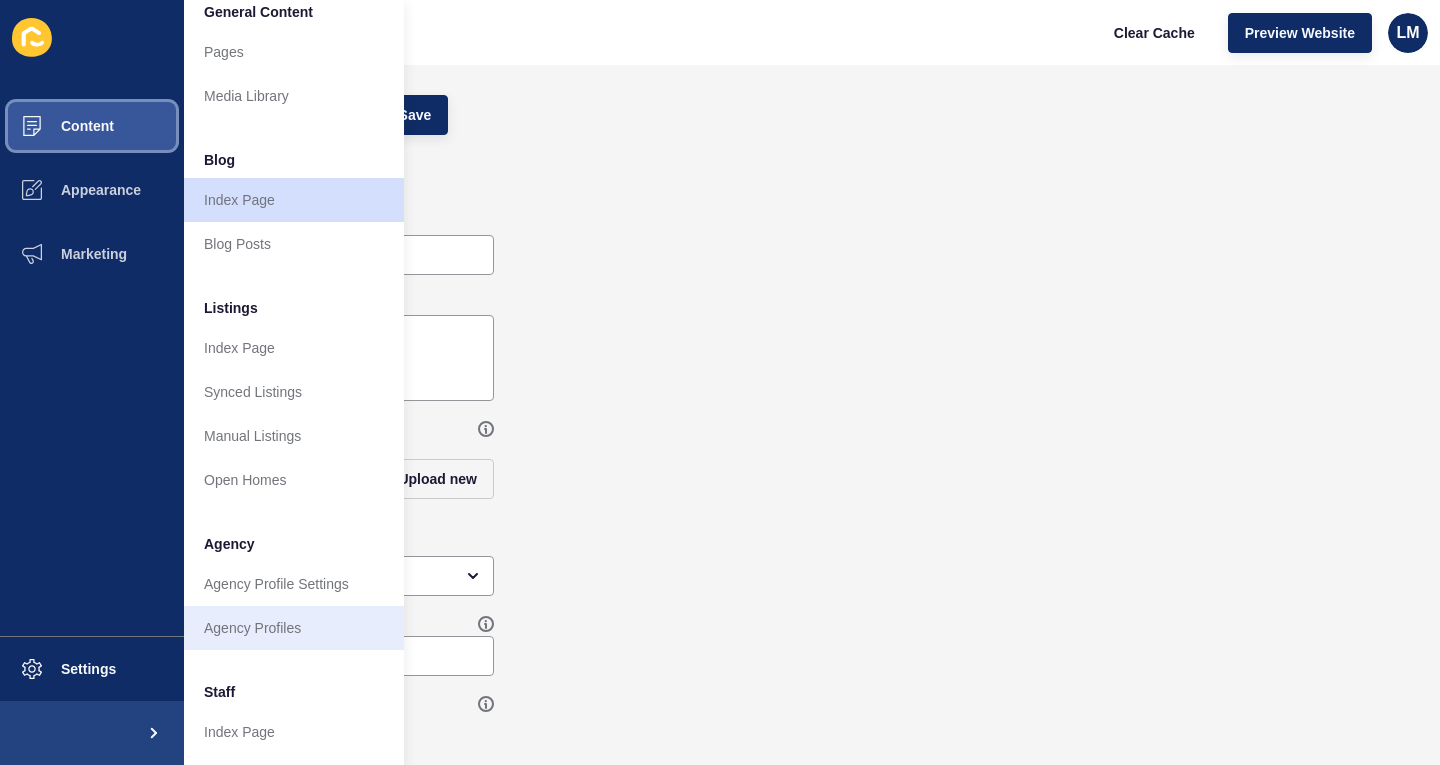scroll, scrollTop: 0, scrollLeft: 0, axis: both 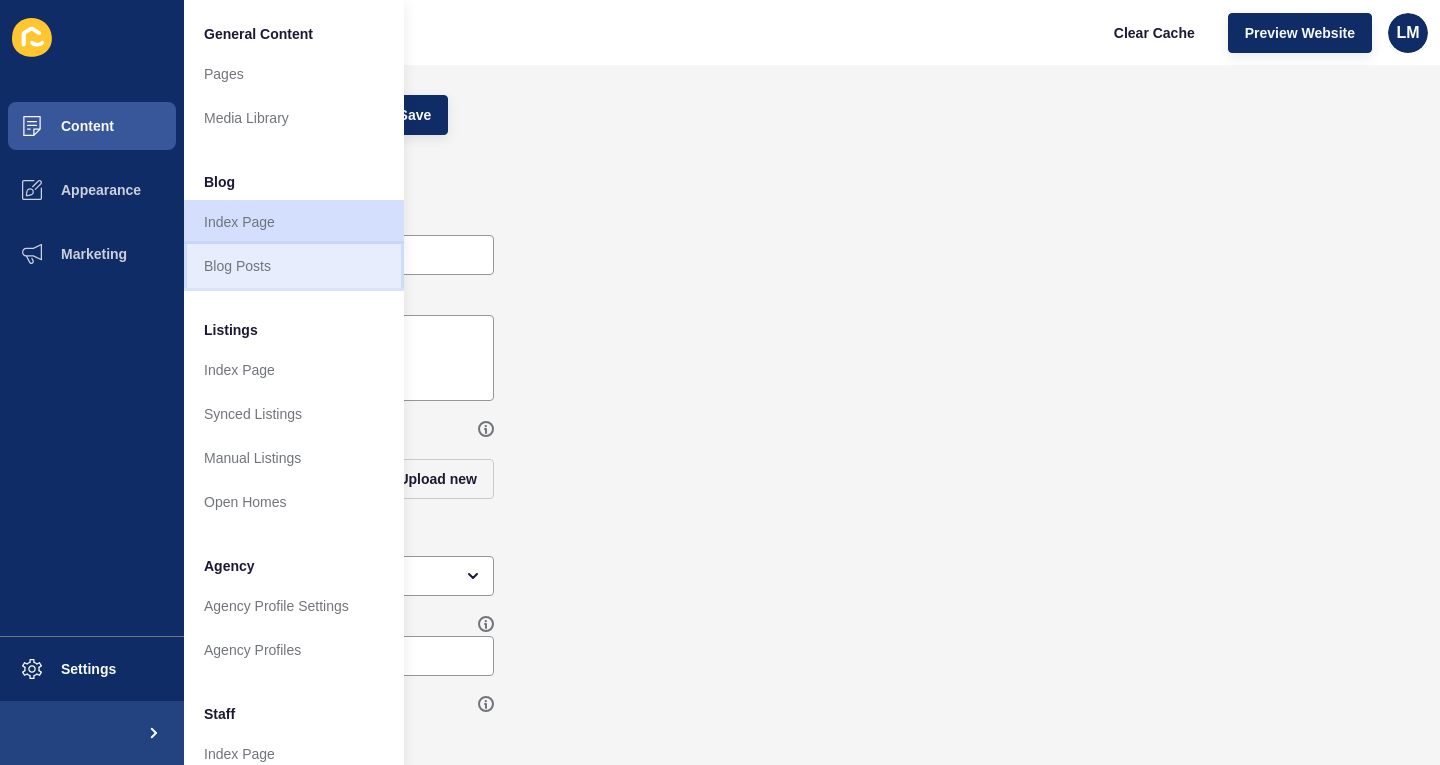click on "Blog Posts" at bounding box center [294, 266] 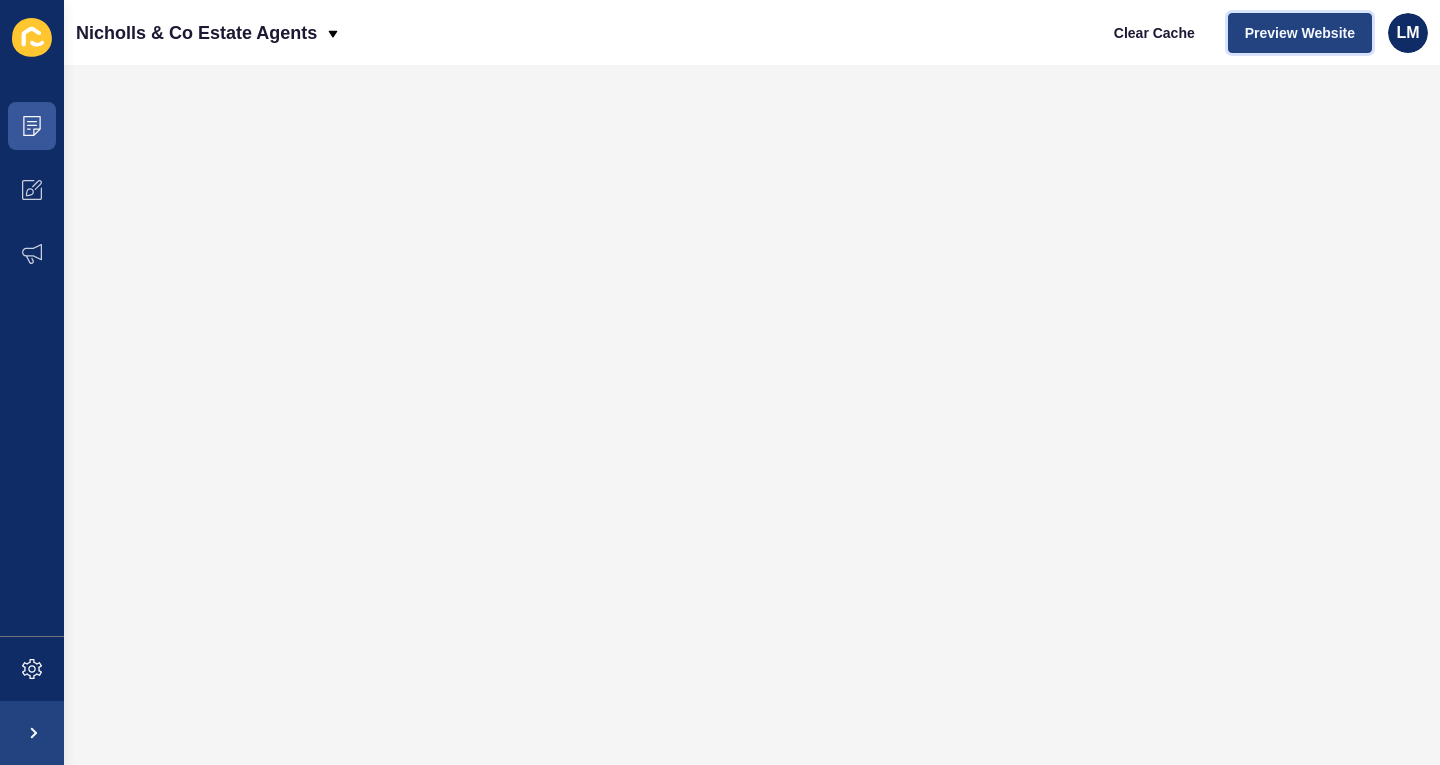 click on "Preview Website" at bounding box center [1300, 33] 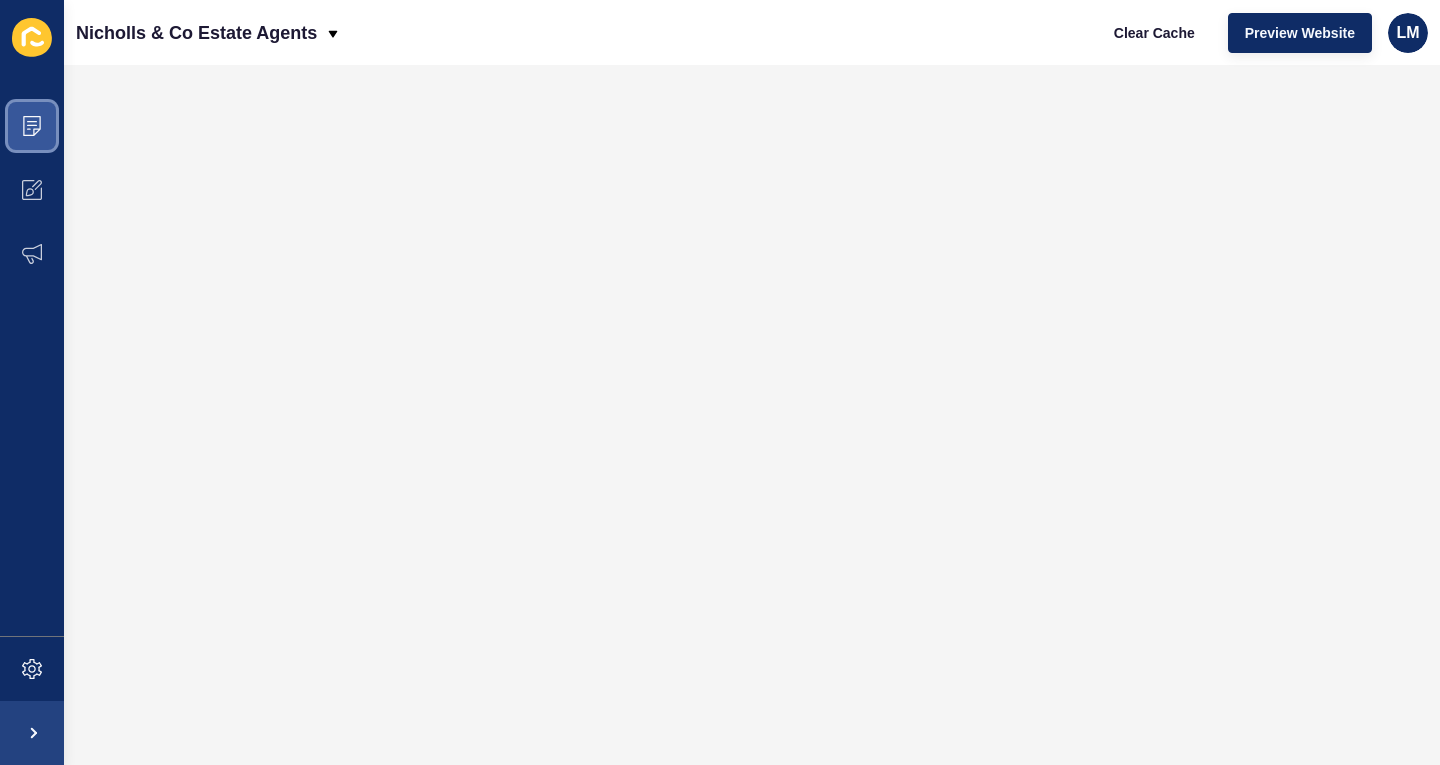 click 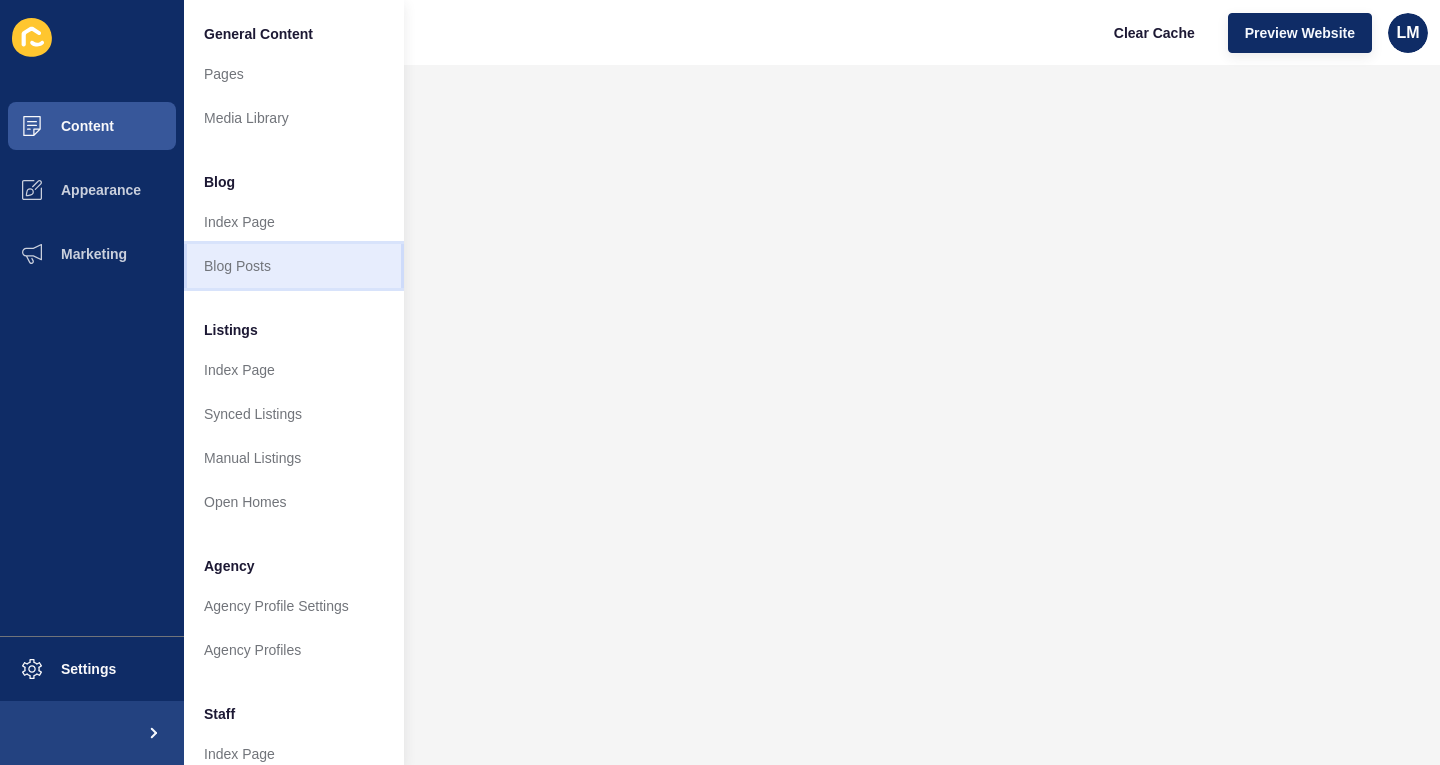 click on "Blog Posts" at bounding box center (294, 266) 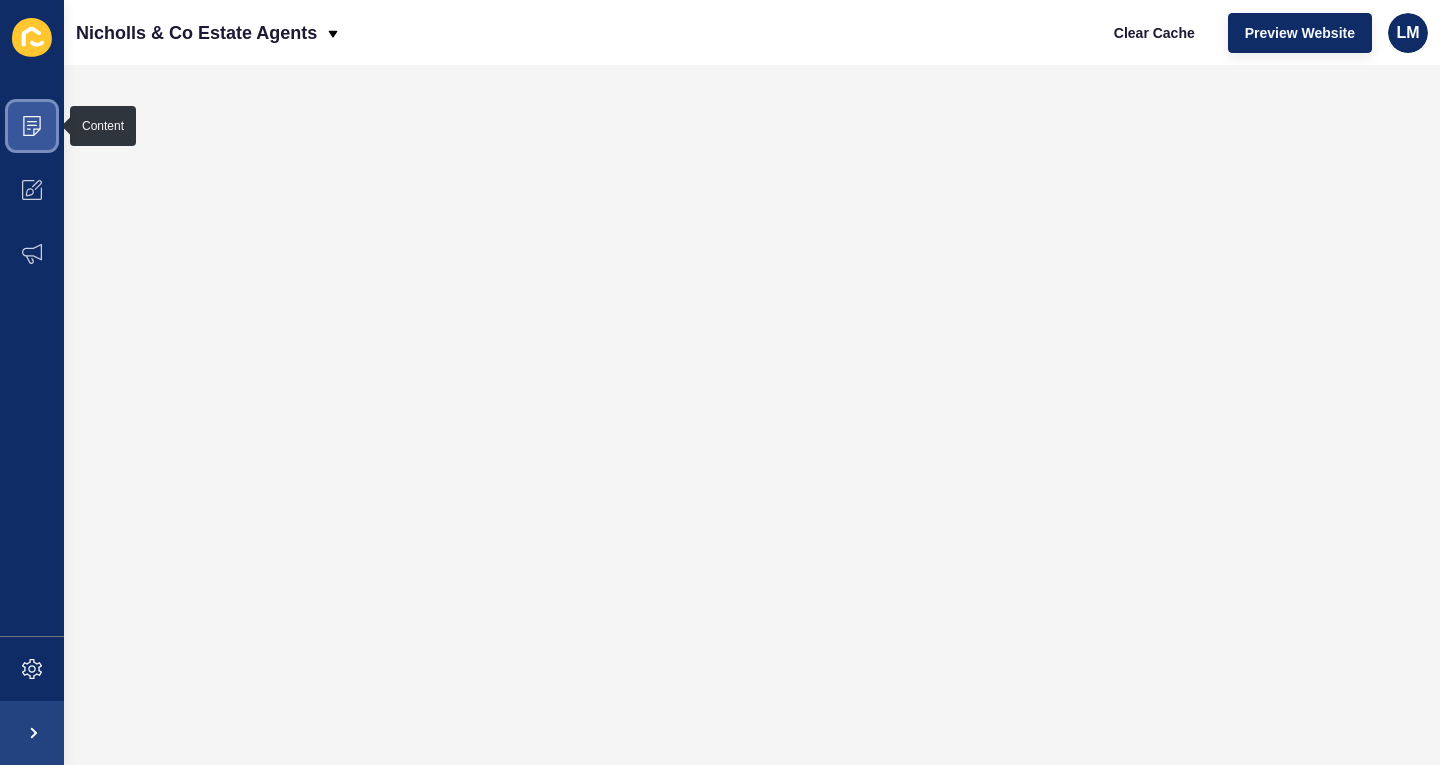 click 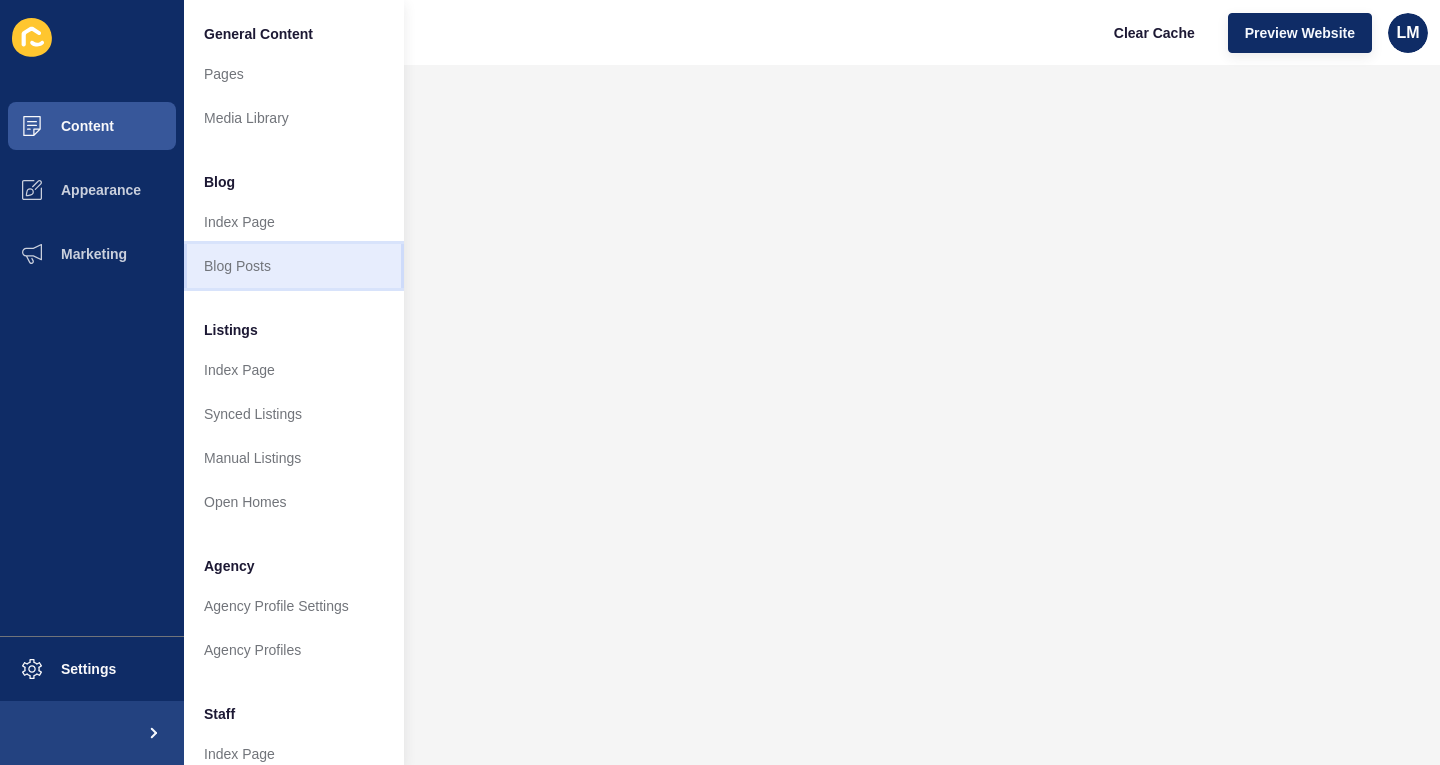 click on "Blog Posts" at bounding box center (294, 266) 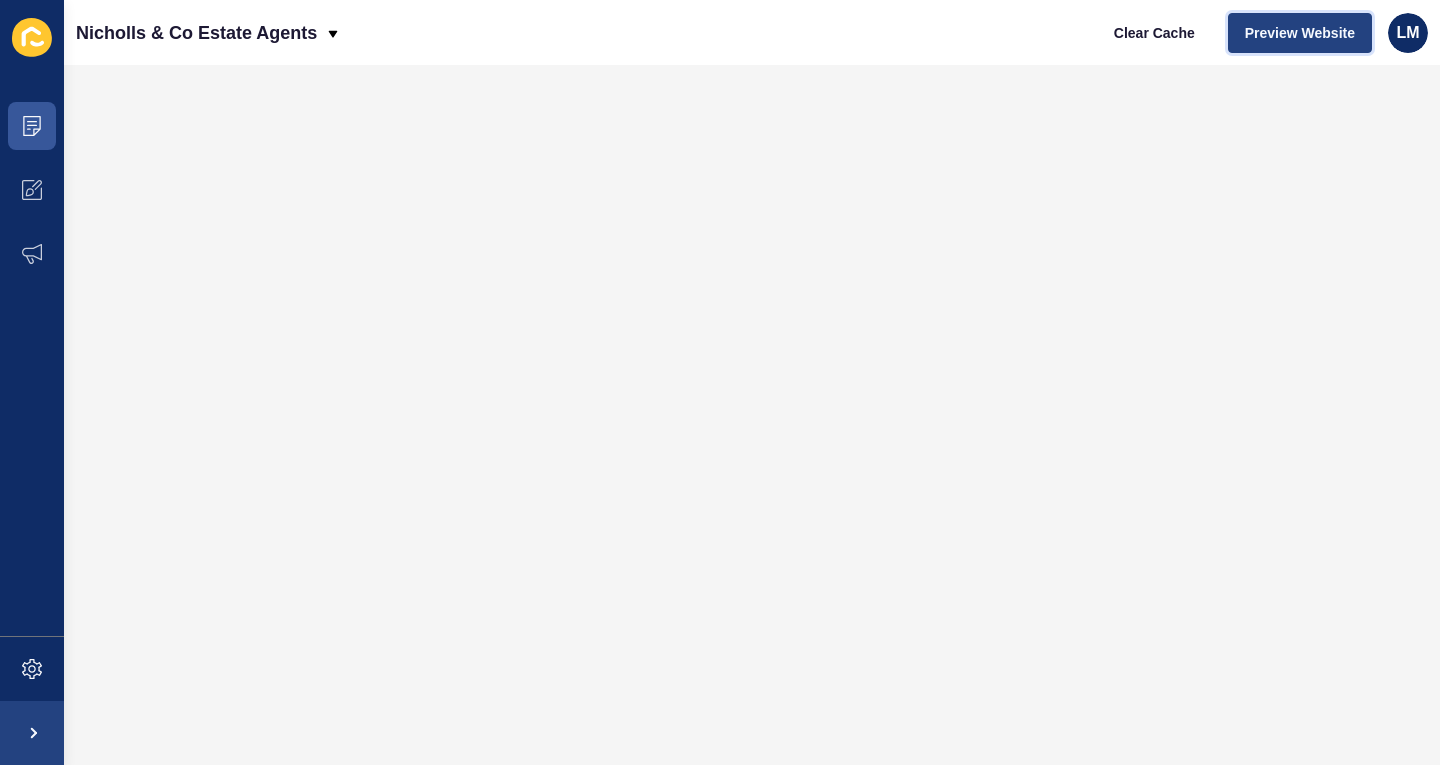 click on "Preview Website" at bounding box center (1300, 33) 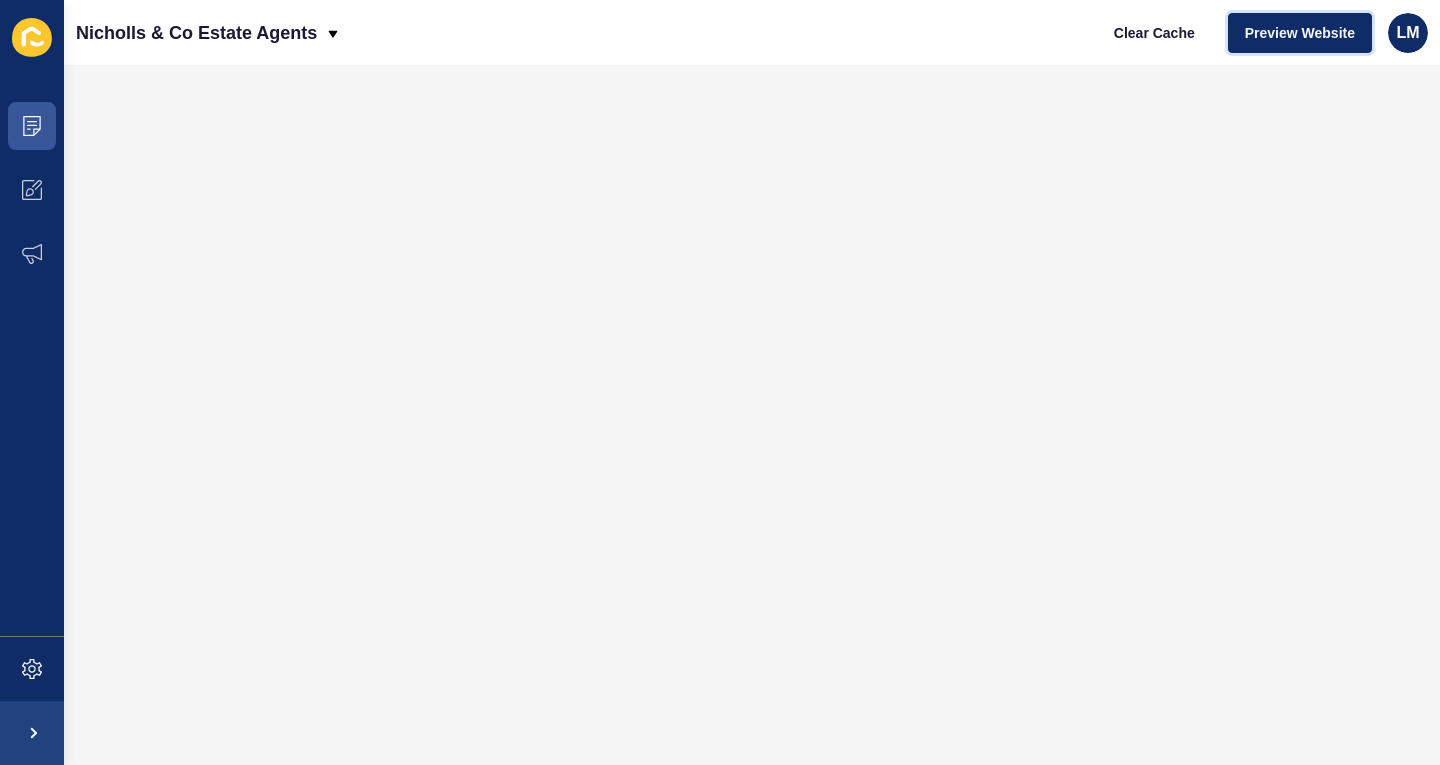 type 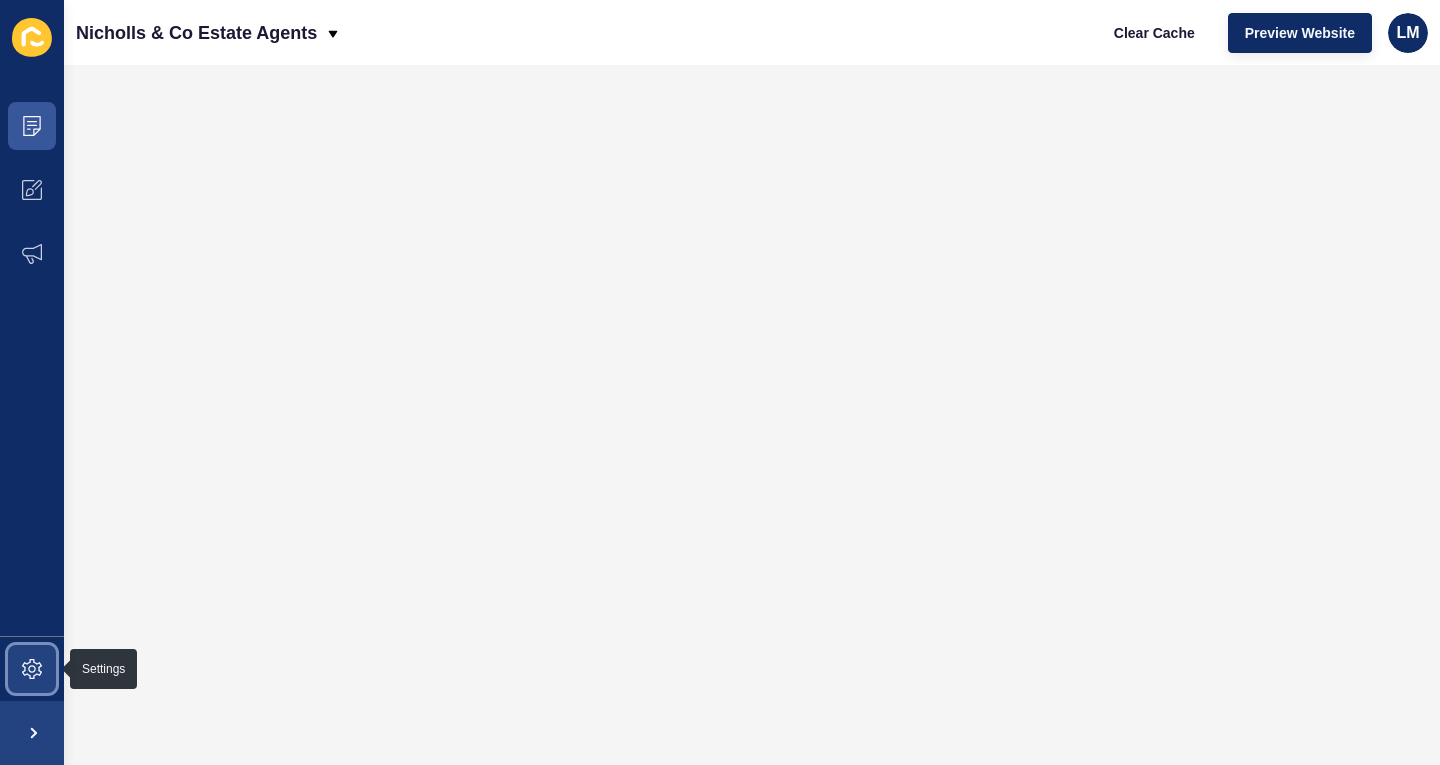 click 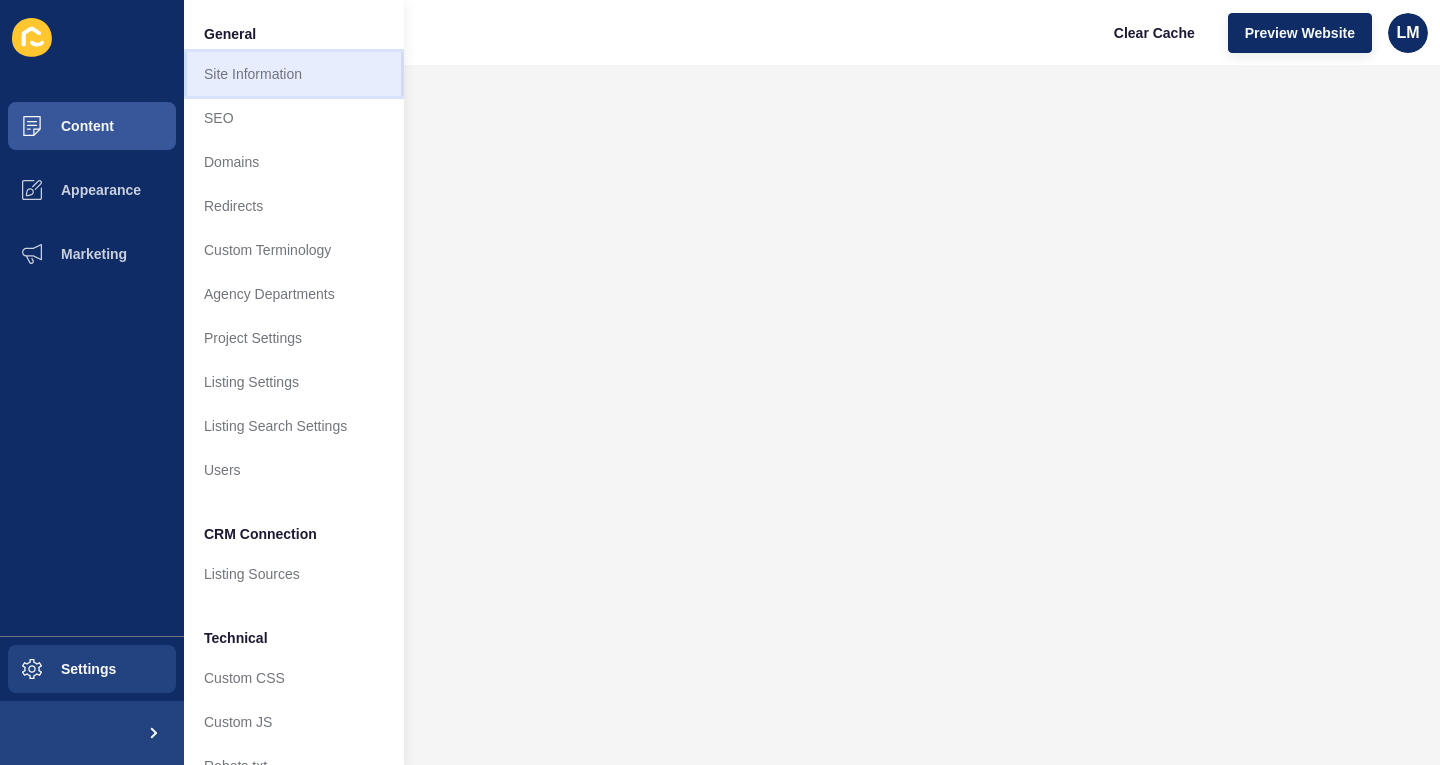 click on "Site Information" at bounding box center [294, 74] 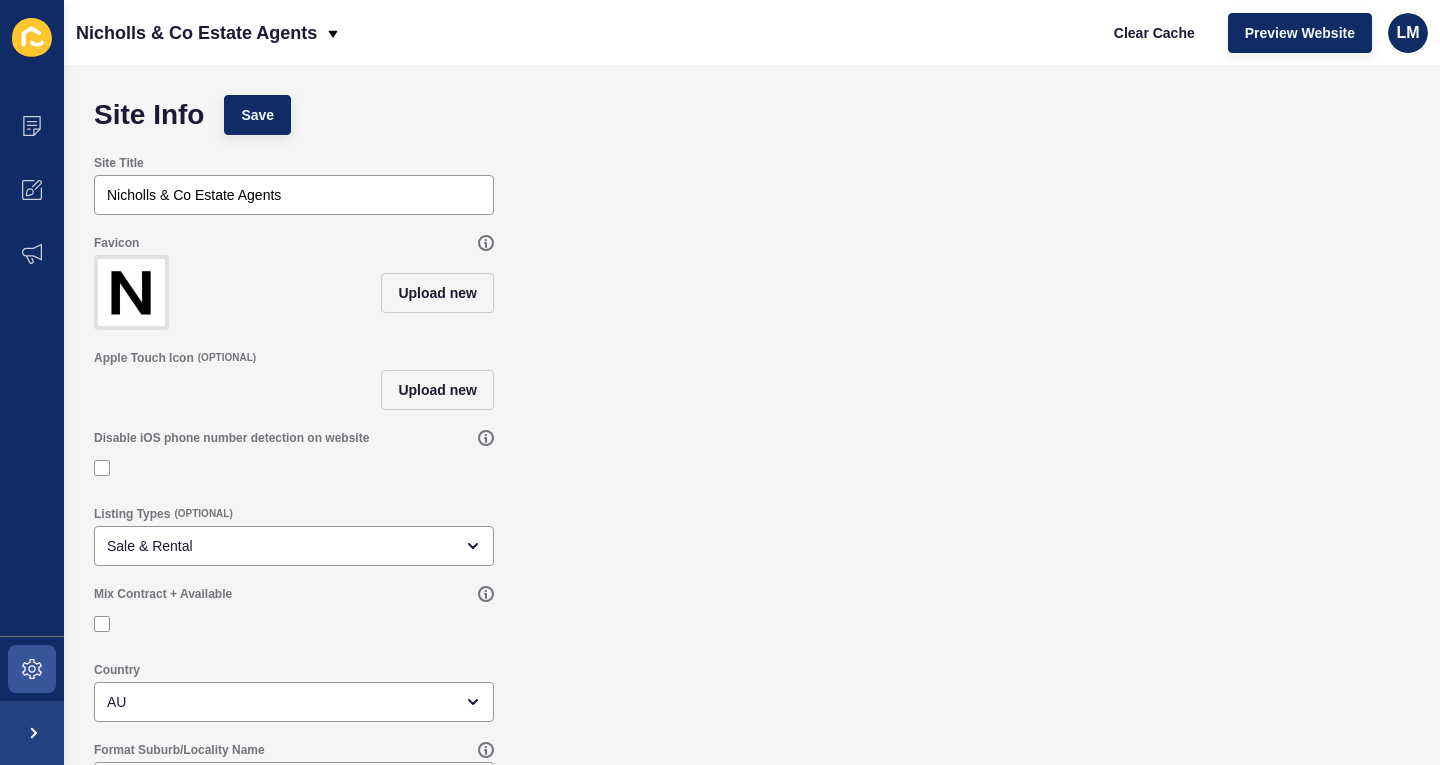 scroll, scrollTop: 62, scrollLeft: 0, axis: vertical 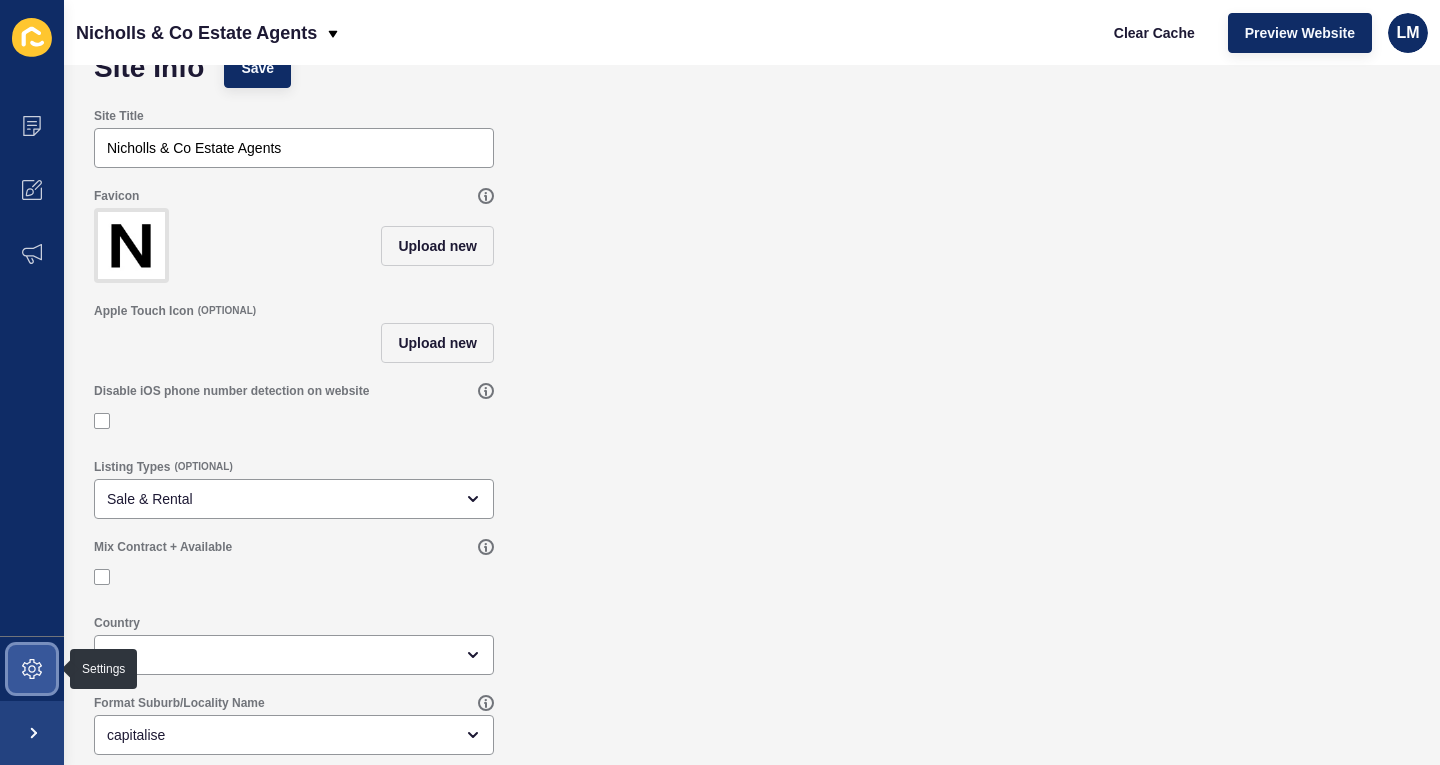 click 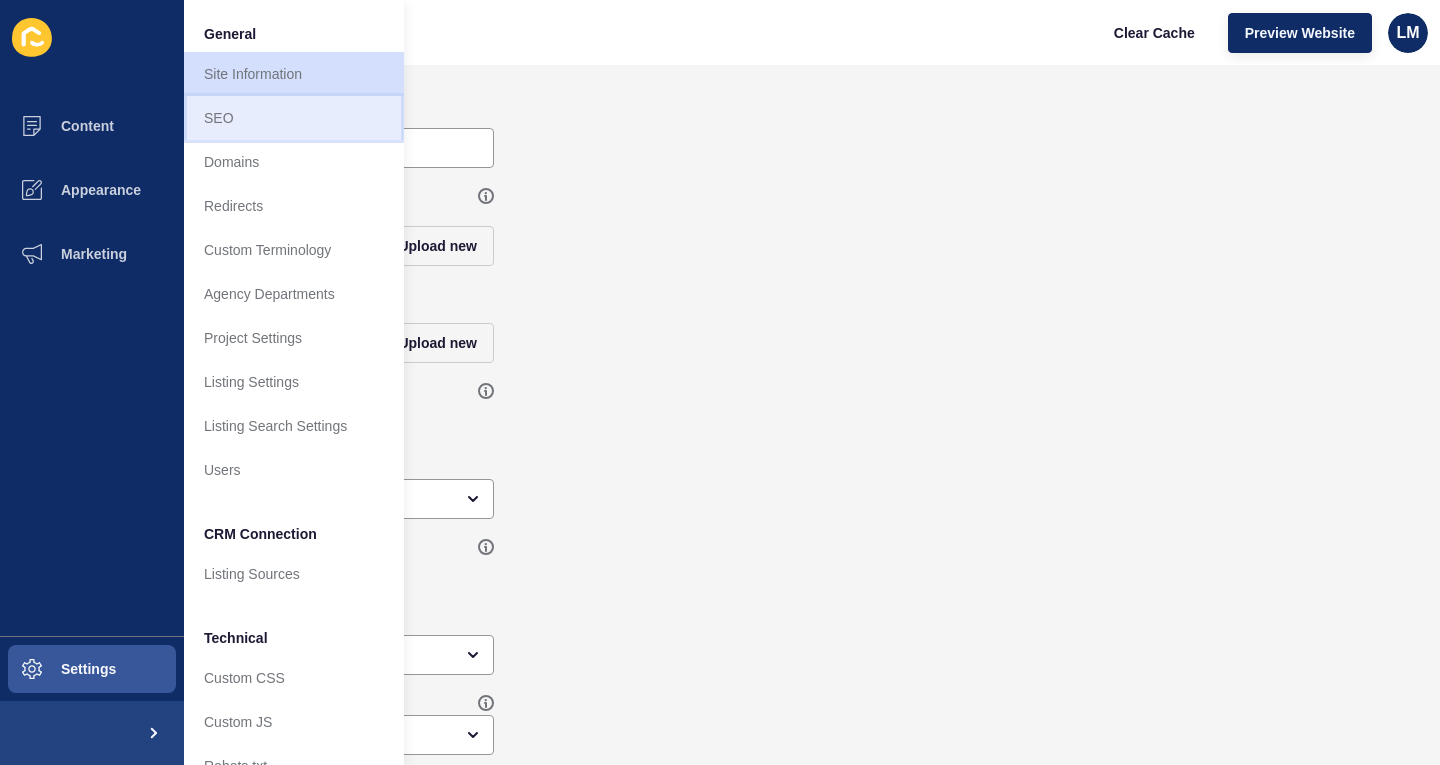 click on "SEO" at bounding box center (294, 118) 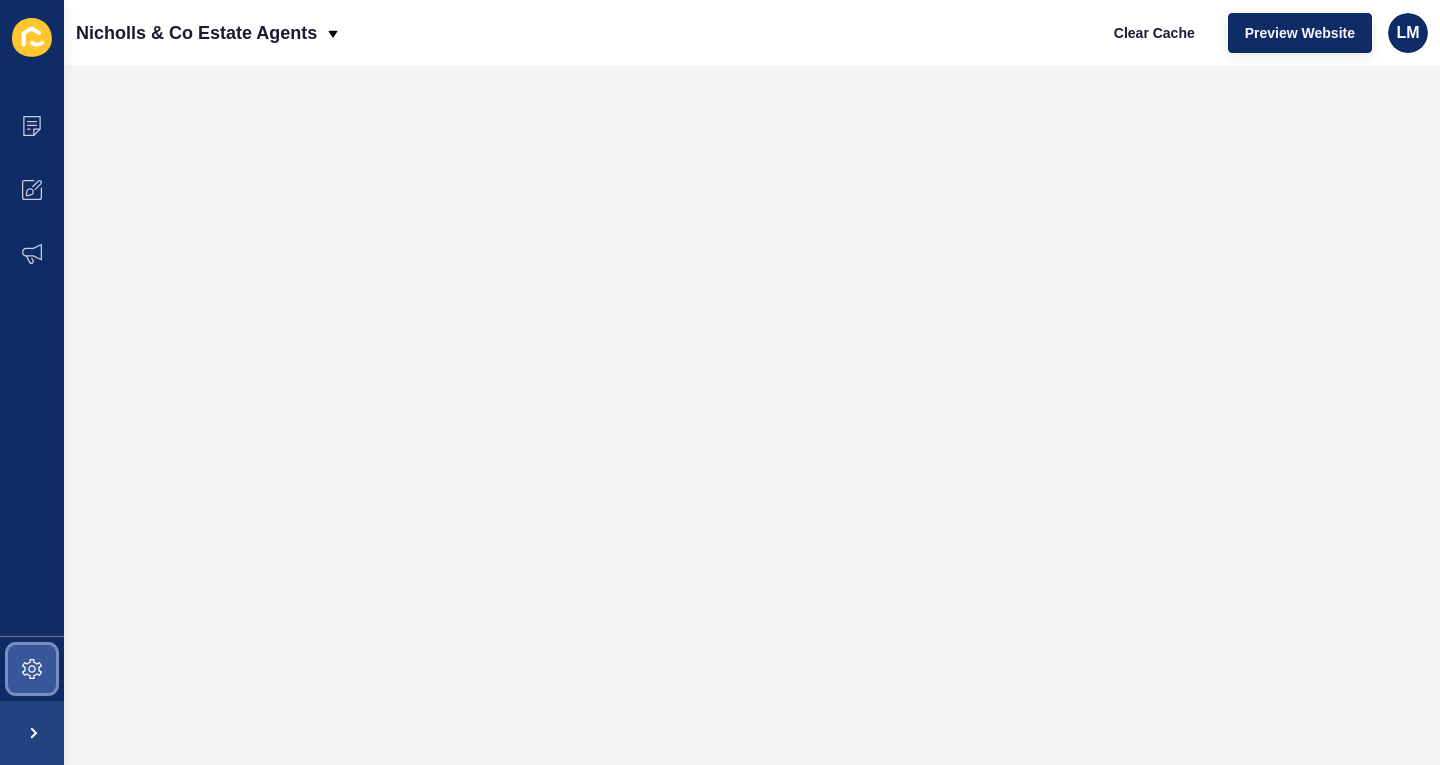 click 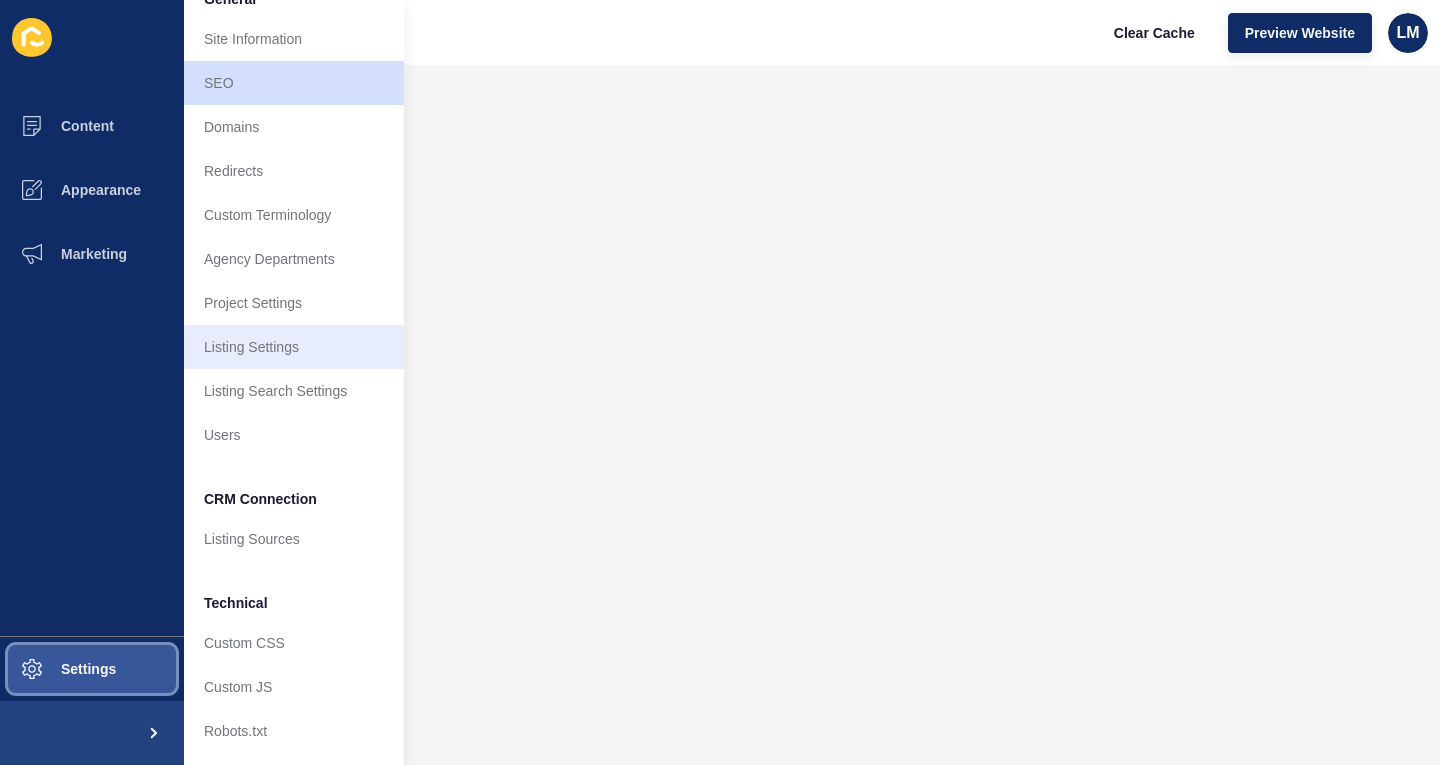 scroll, scrollTop: 50, scrollLeft: 0, axis: vertical 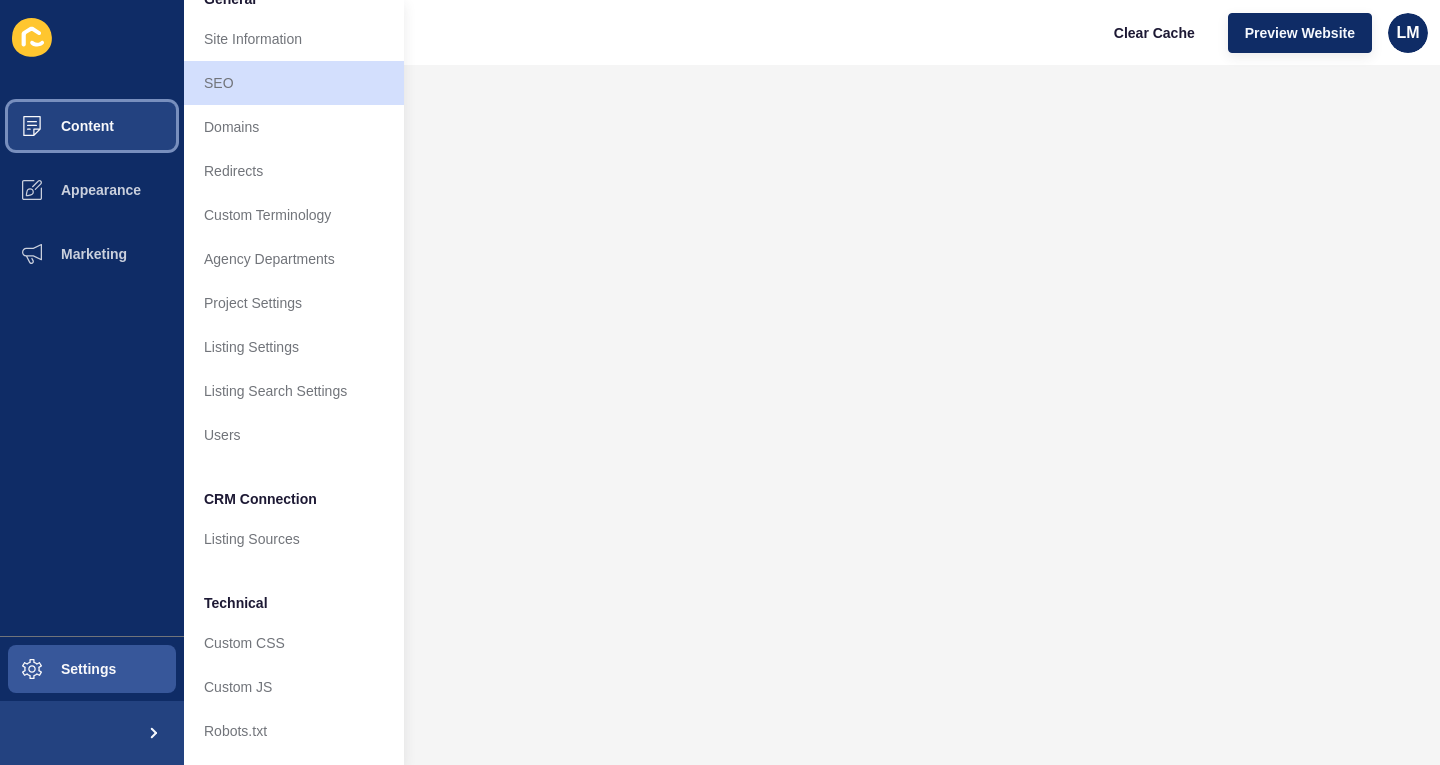 click on "Content" at bounding box center [92, 126] 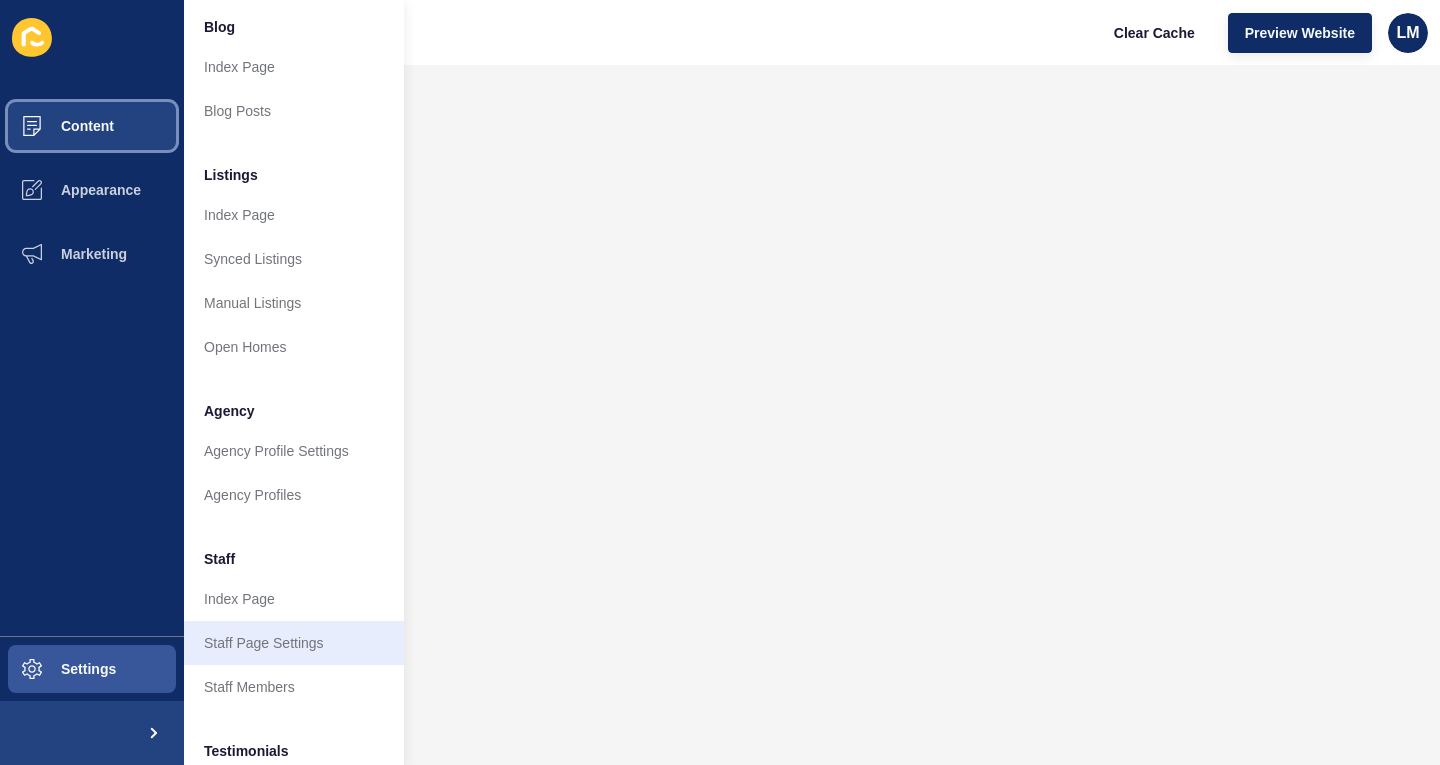 scroll, scrollTop: 122, scrollLeft: 0, axis: vertical 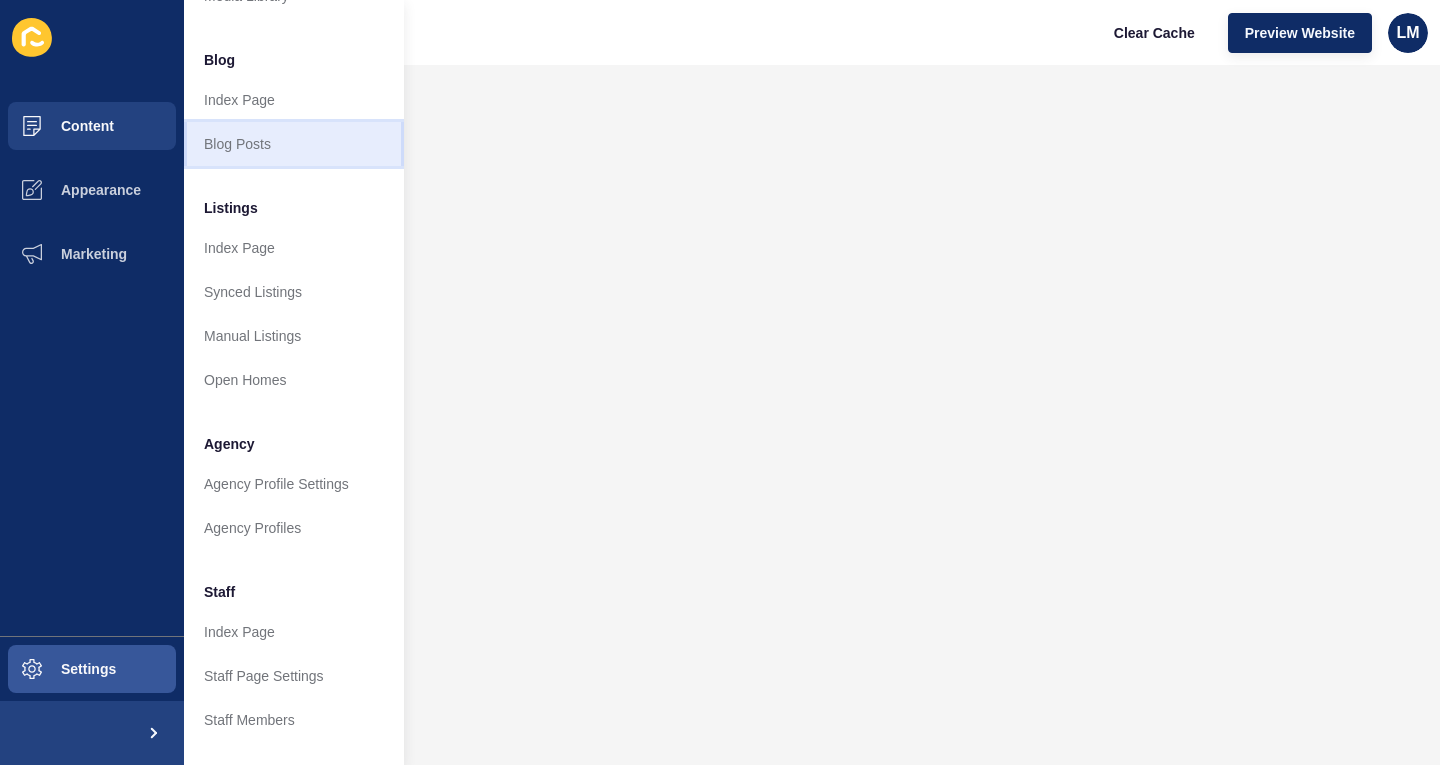 click on "Blog Posts" at bounding box center [294, 144] 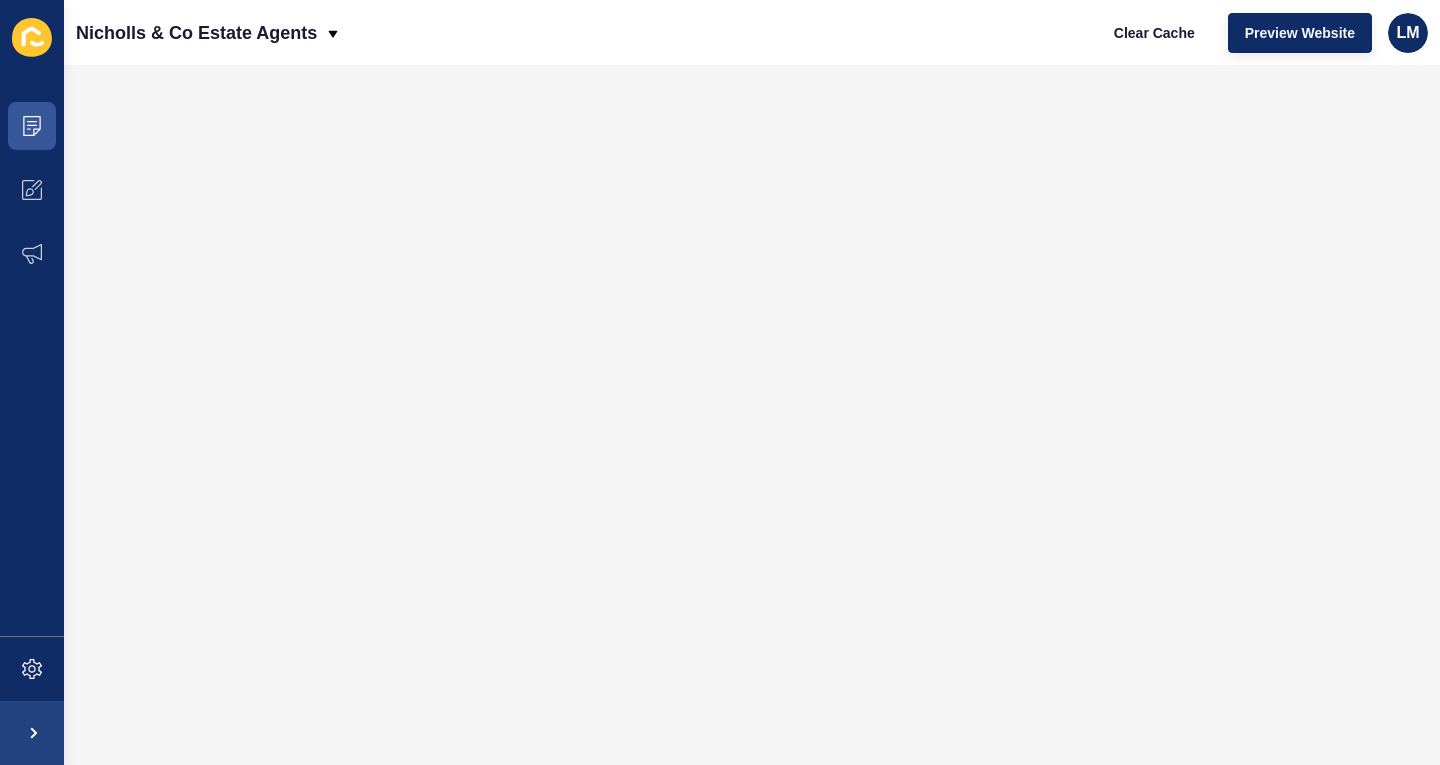 scroll, scrollTop: 0, scrollLeft: 0, axis: both 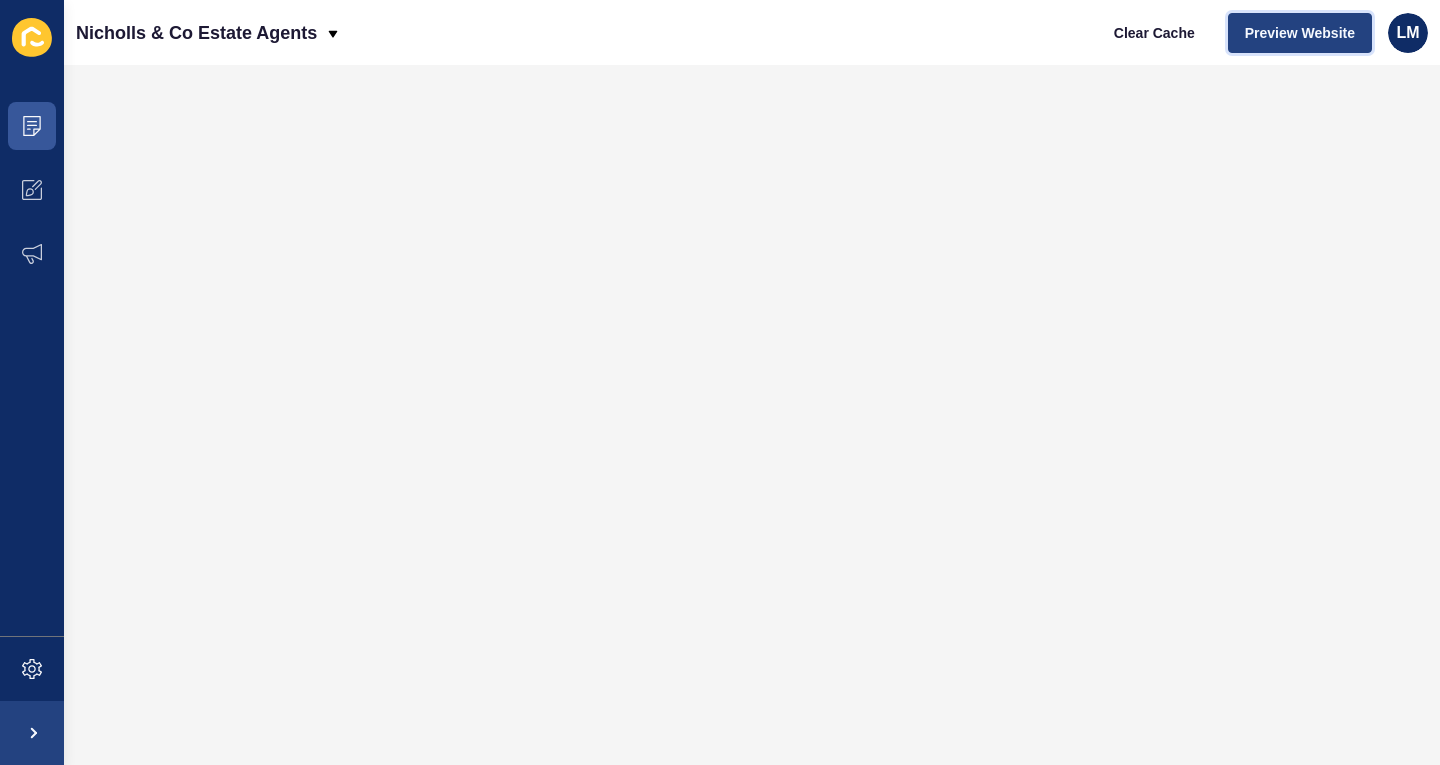 click on "Preview Website" at bounding box center [1300, 33] 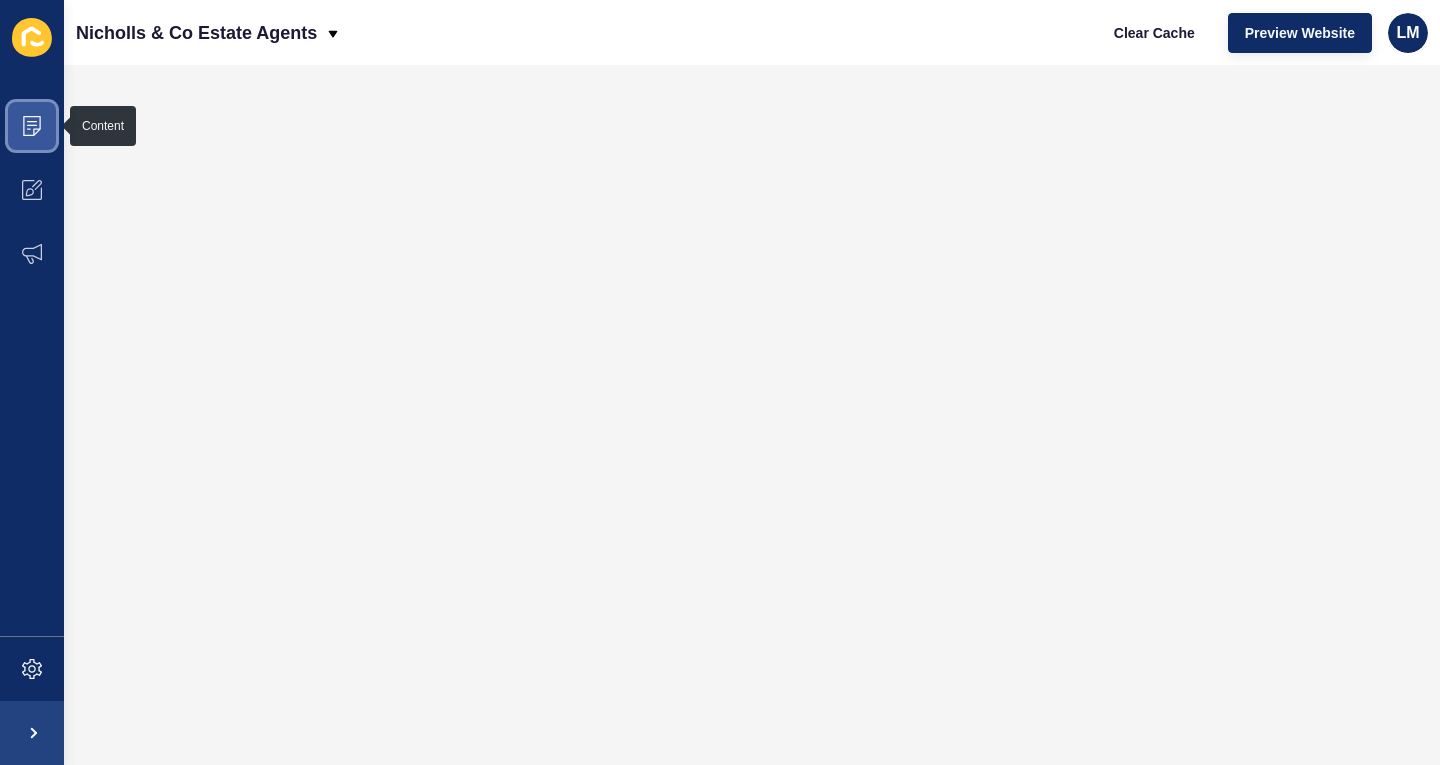 click 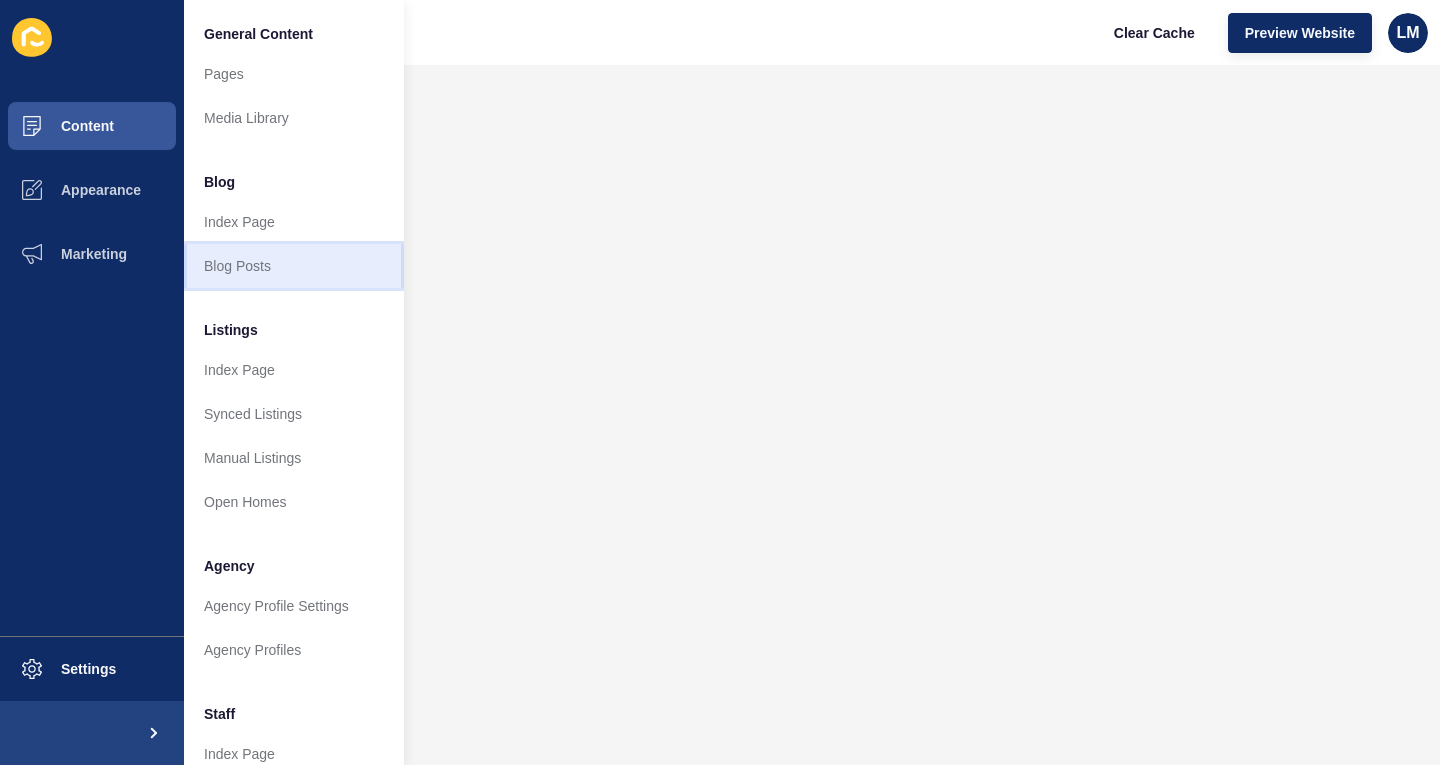click on "Blog Posts" at bounding box center (294, 266) 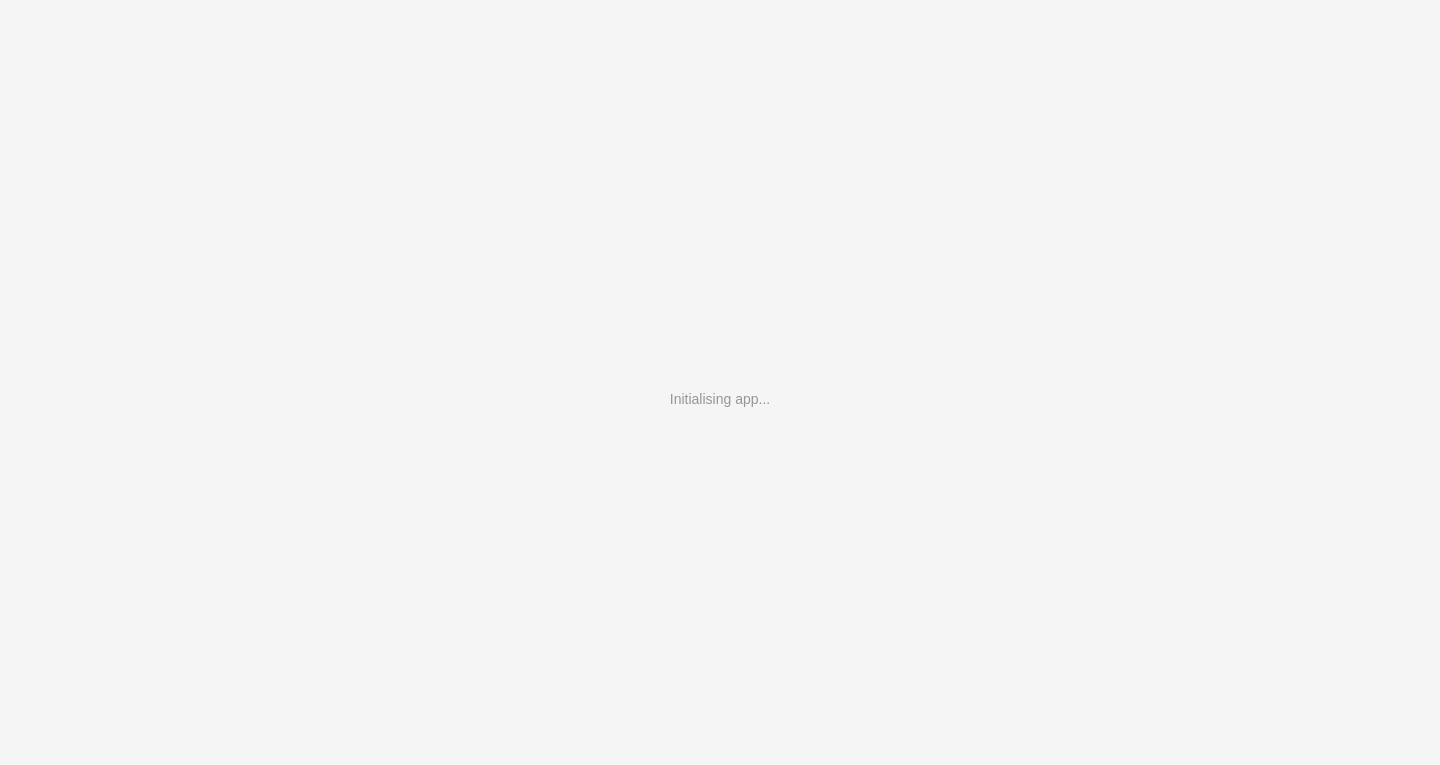 scroll, scrollTop: 0, scrollLeft: 0, axis: both 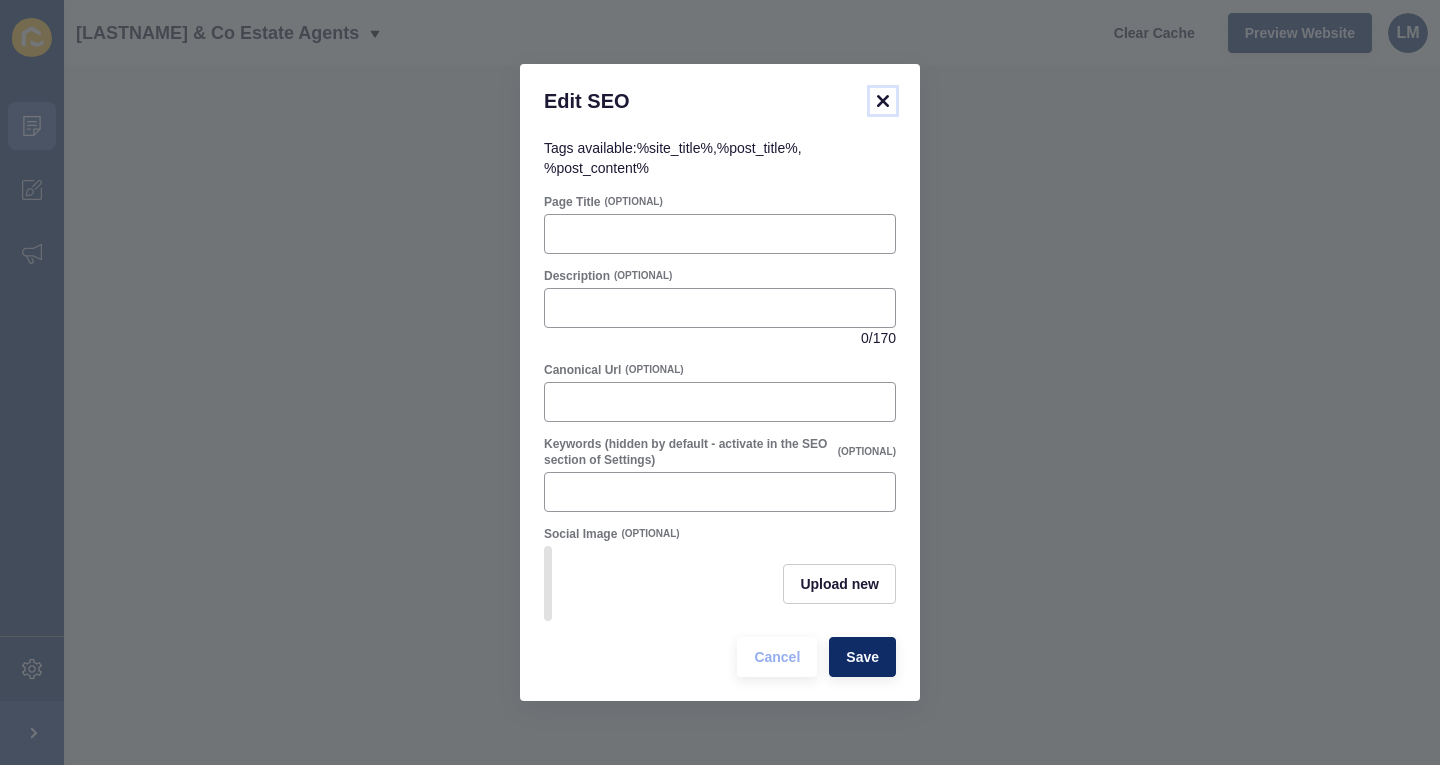 click 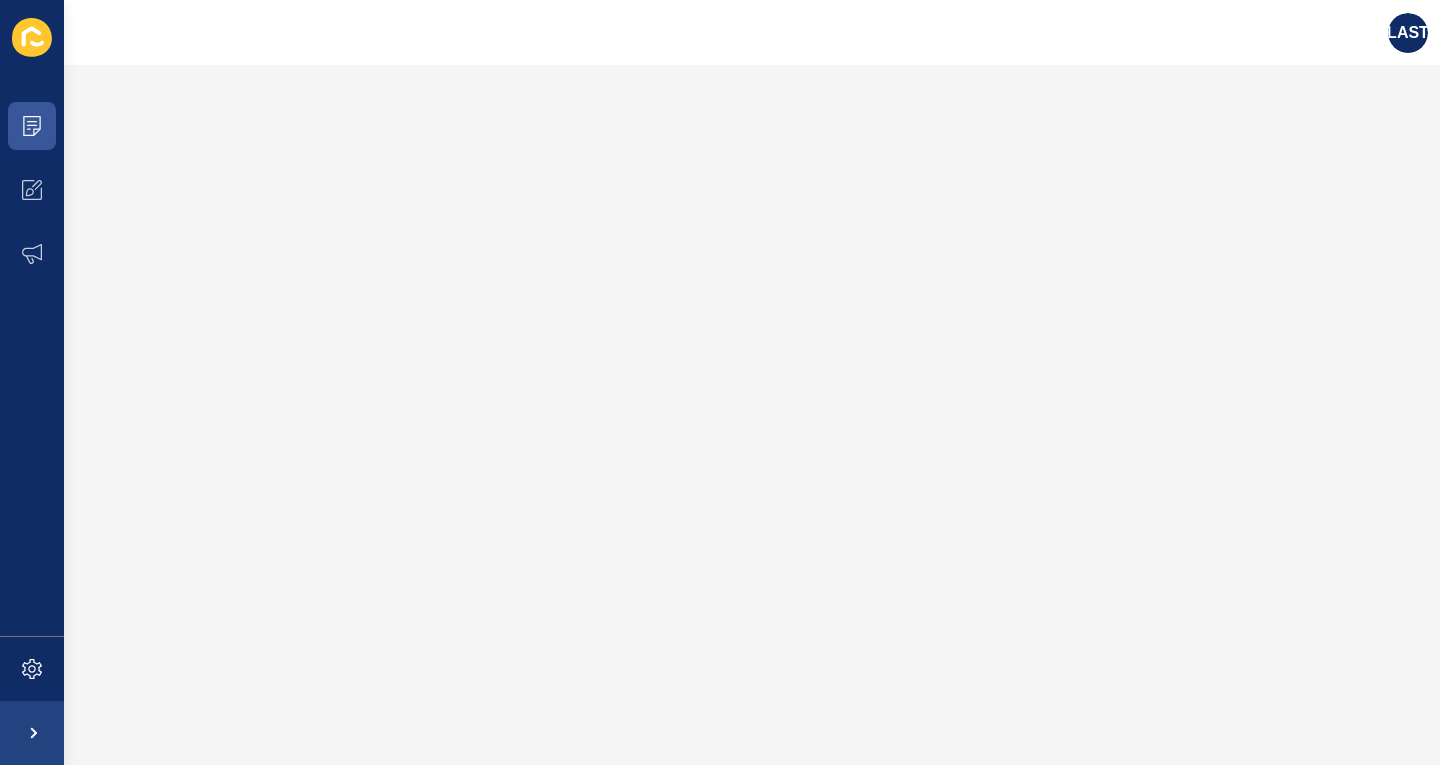 scroll, scrollTop: 0, scrollLeft: 0, axis: both 